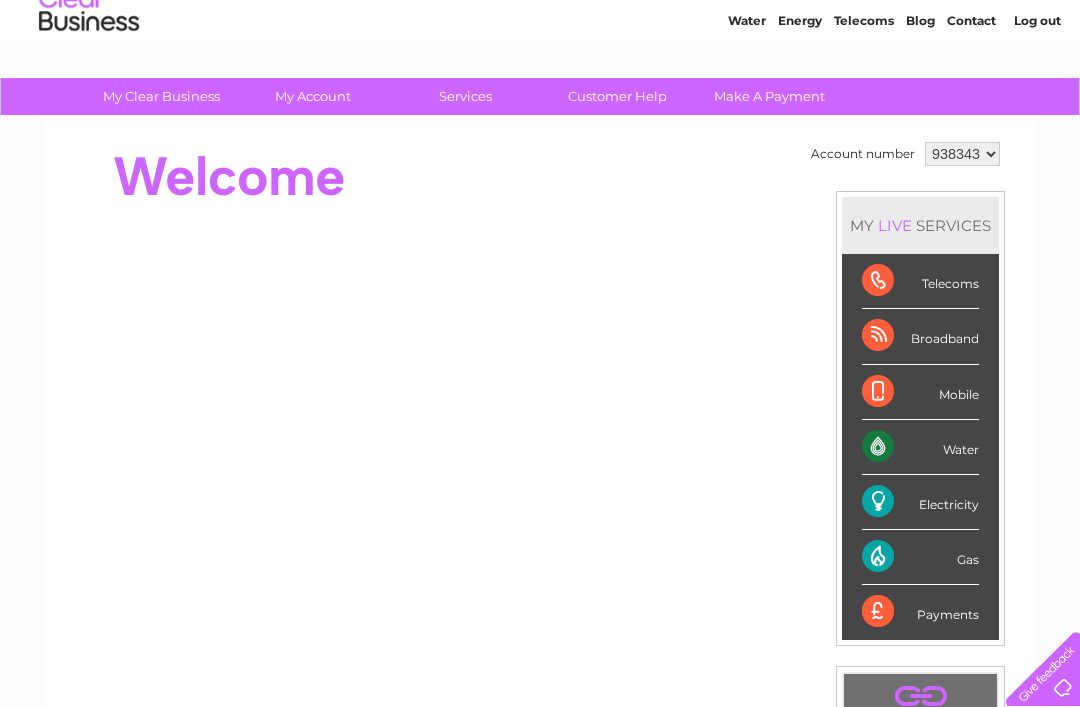 scroll, scrollTop: 83, scrollLeft: 0, axis: vertical 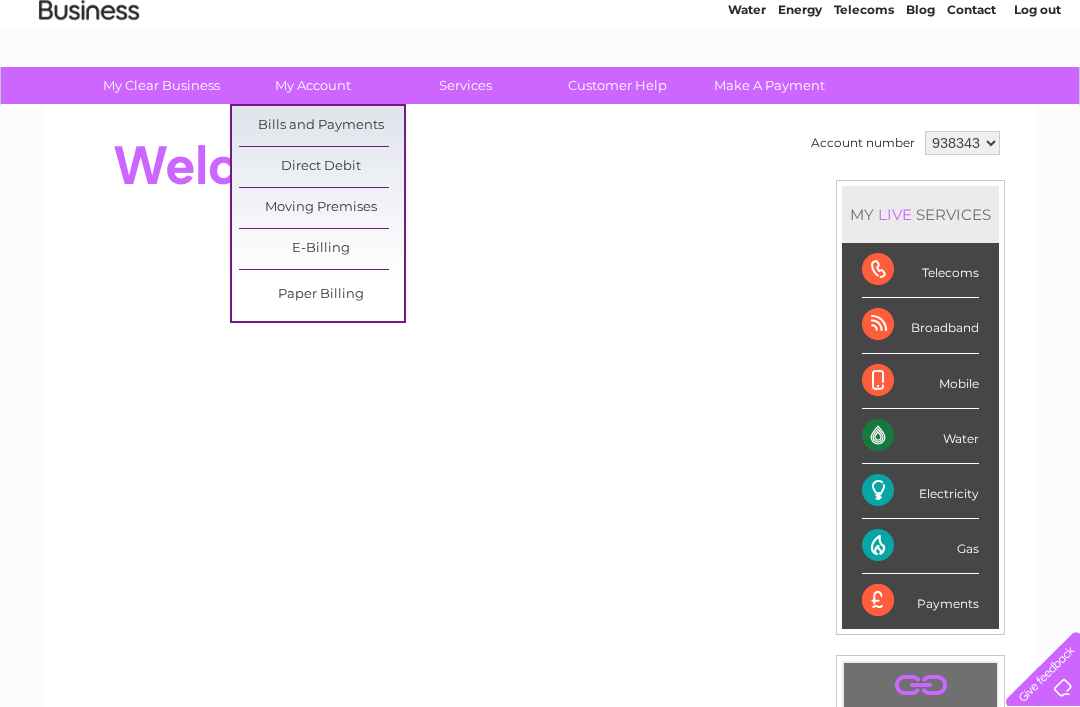 click on "Bills and Payments" at bounding box center (321, 126) 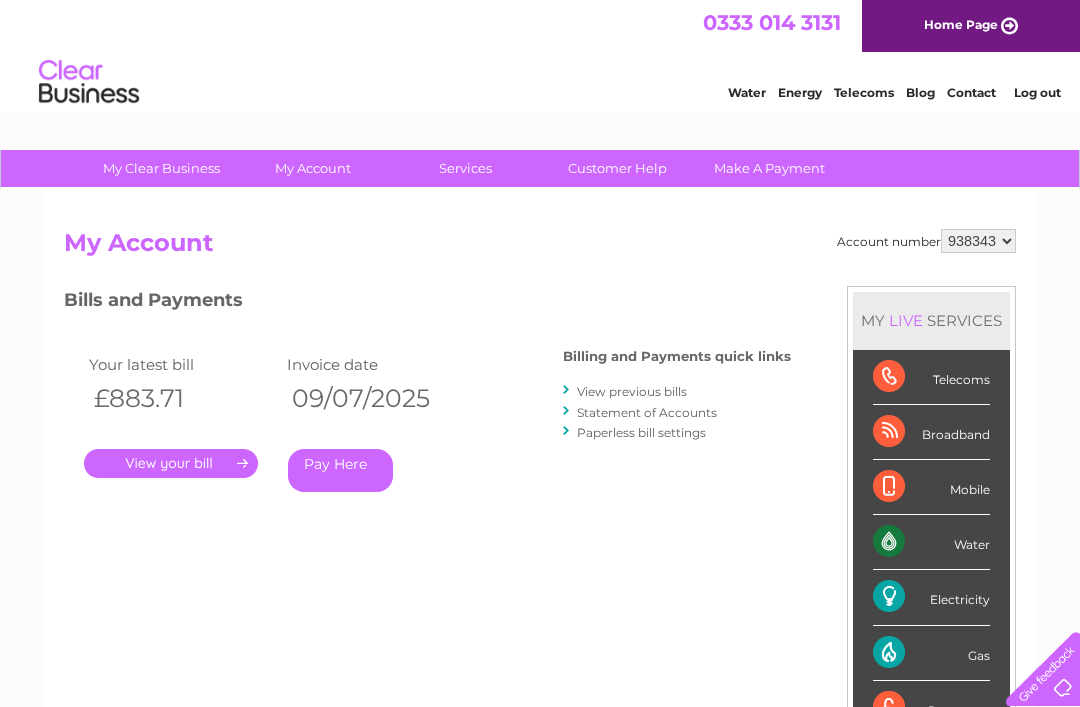 scroll, scrollTop: 0, scrollLeft: 0, axis: both 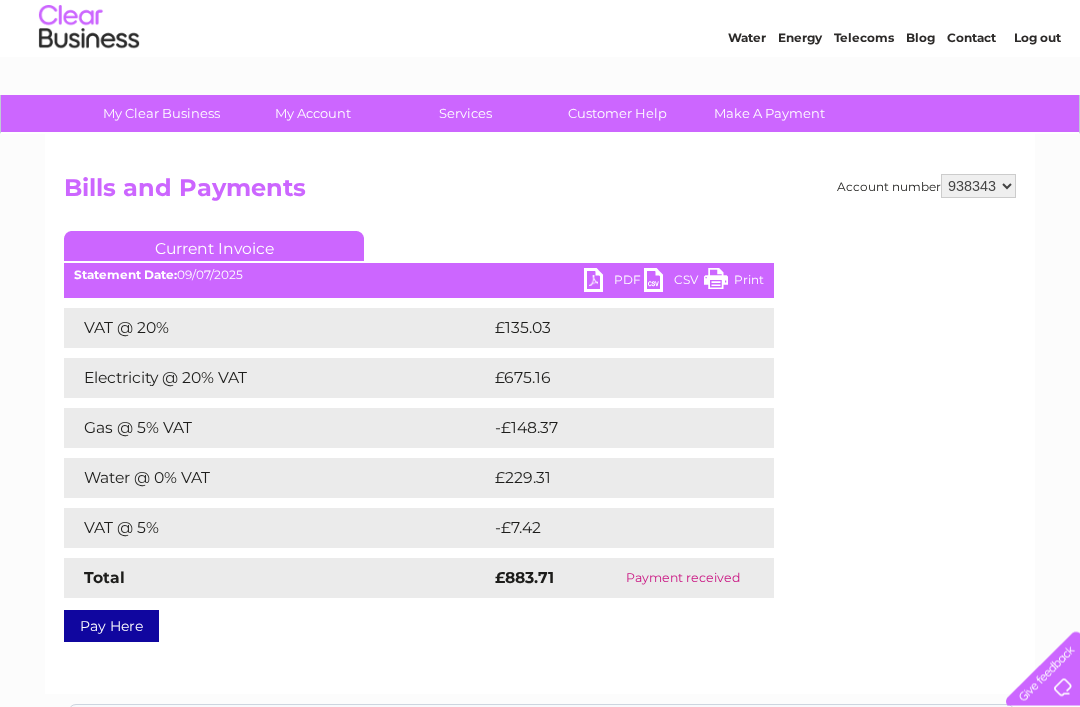 click on "-£148.37" at bounding box center (615, 429) 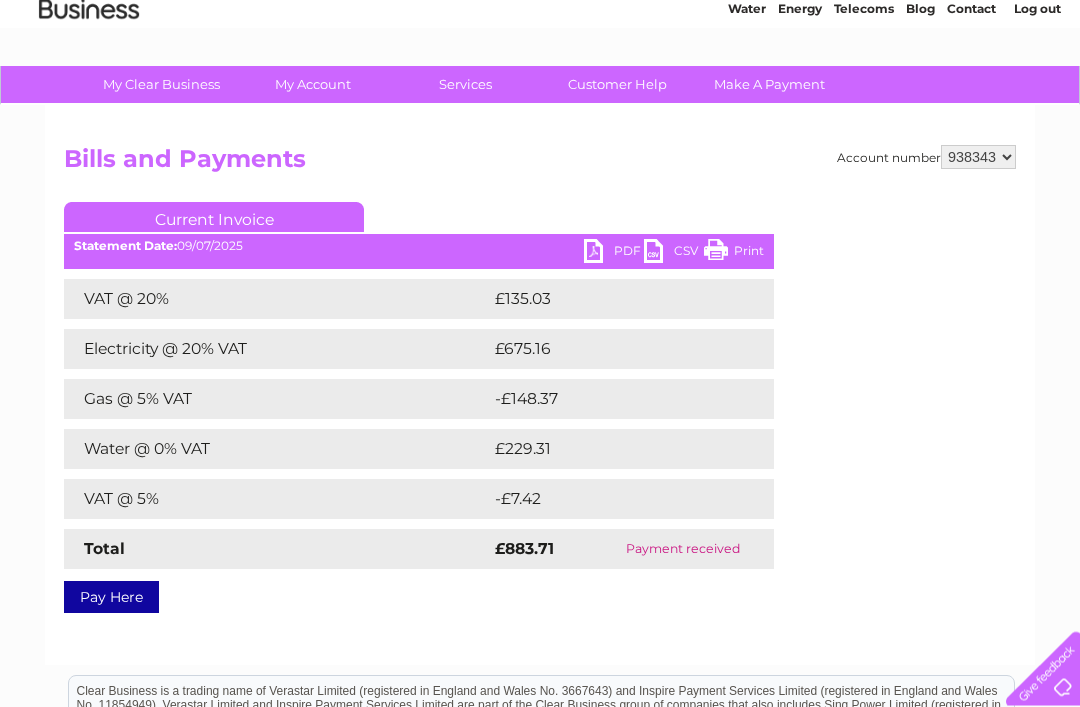 scroll, scrollTop: 40, scrollLeft: 0, axis: vertical 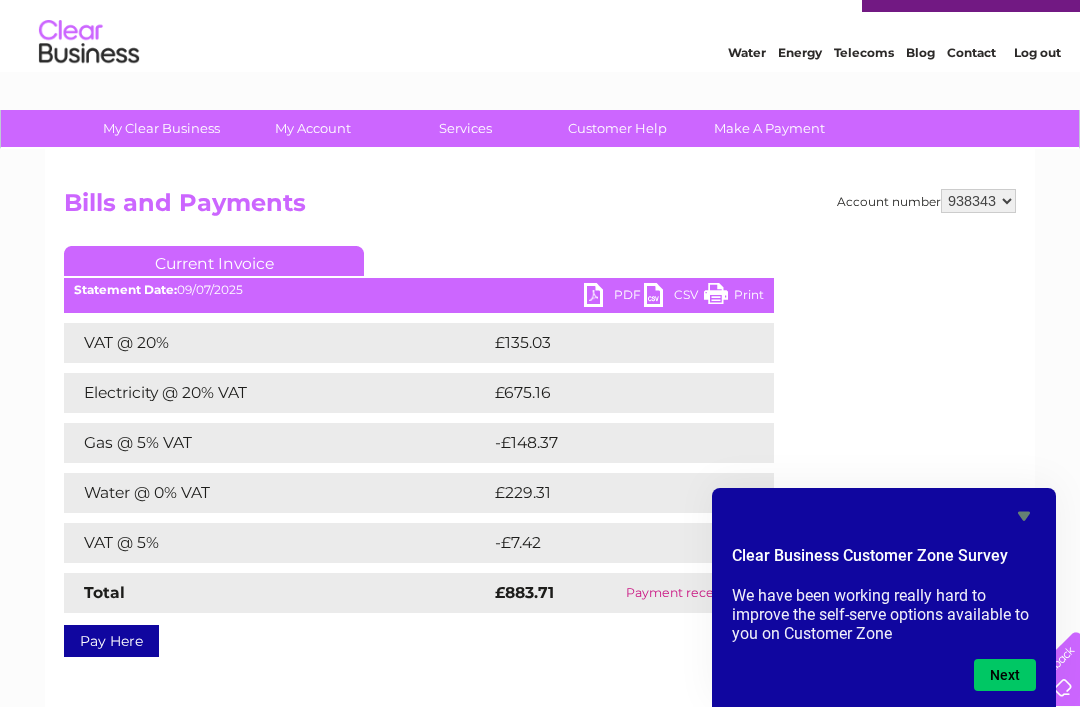 click on "Account number    938343
Bills and Payments
Current Invoice
PDF
CSV
Print
VAT @ 20%" at bounding box center (540, 429) 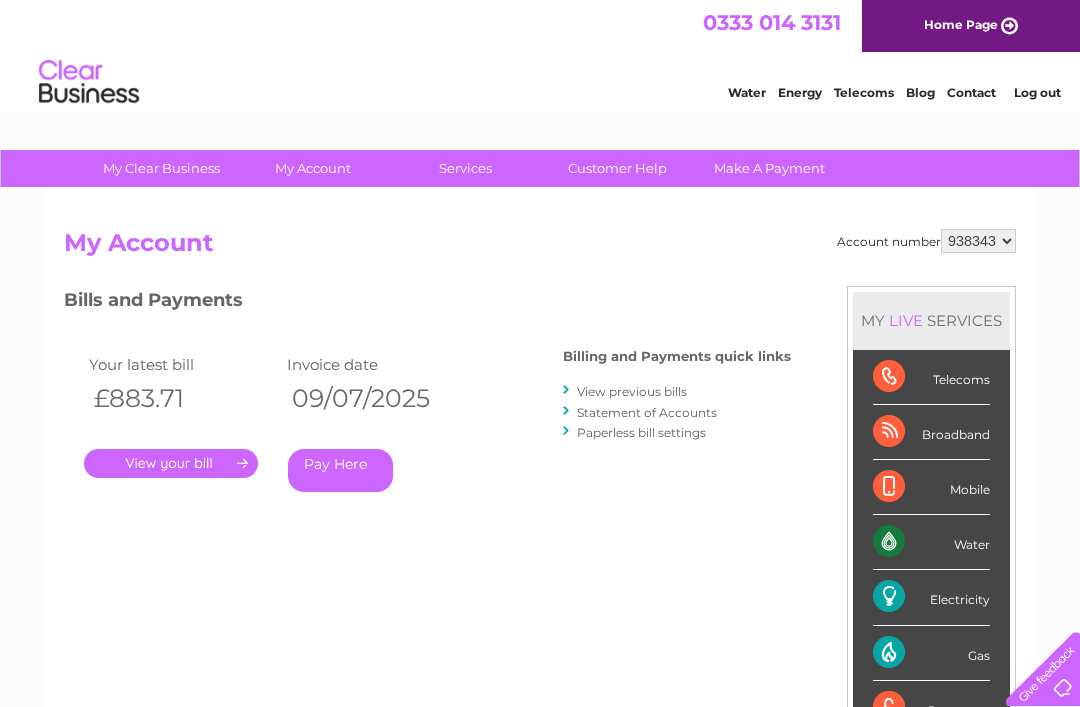 scroll, scrollTop: 0, scrollLeft: 0, axis: both 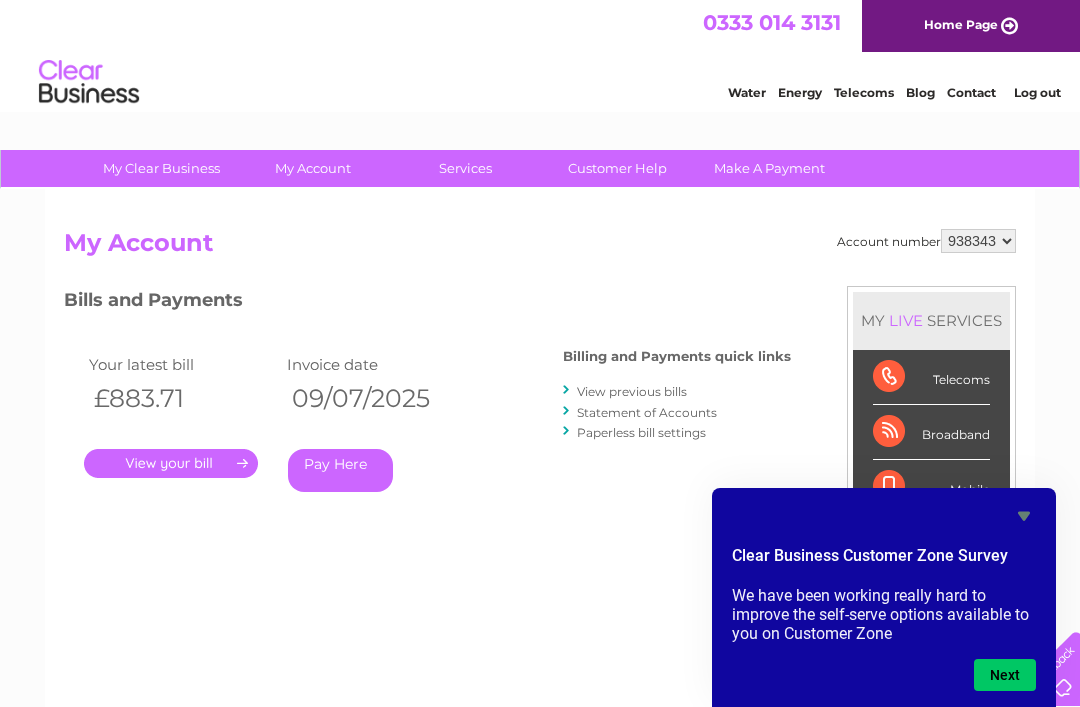 click on "Account number    938343
My Account
MY LIVE SERVICES
Telecoms
Broadband
Mobile
Water
Electricity
Gas
Payments
Bills and Payments
Billing and Payments quick links
." at bounding box center (540, 530) 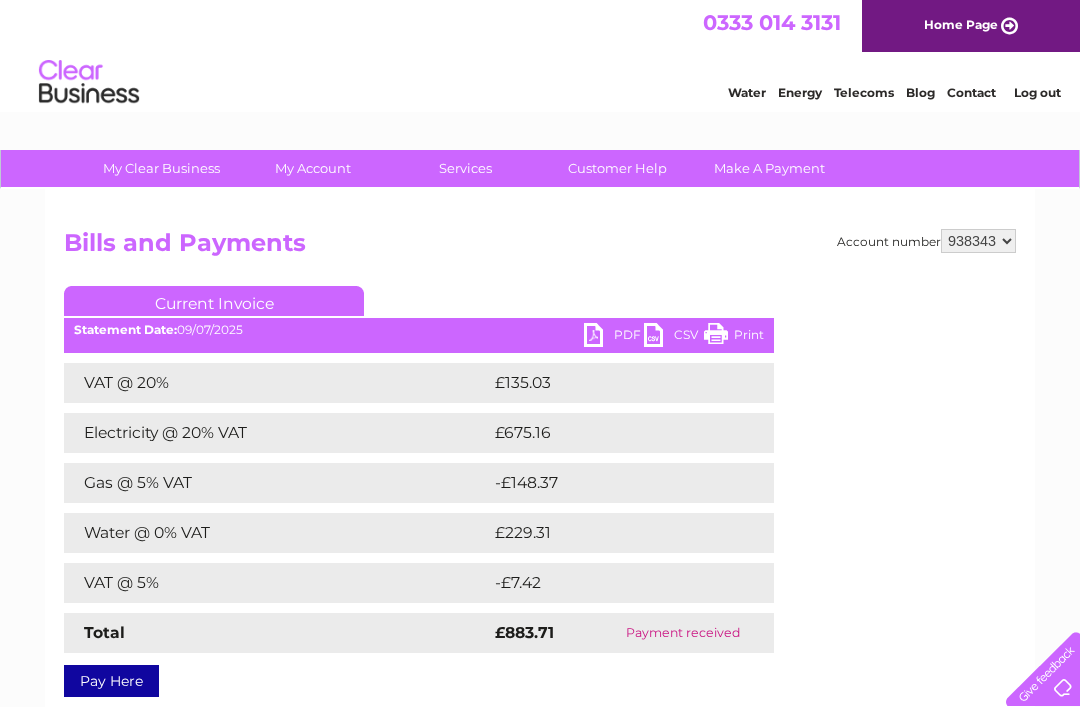 scroll, scrollTop: 0, scrollLeft: 0, axis: both 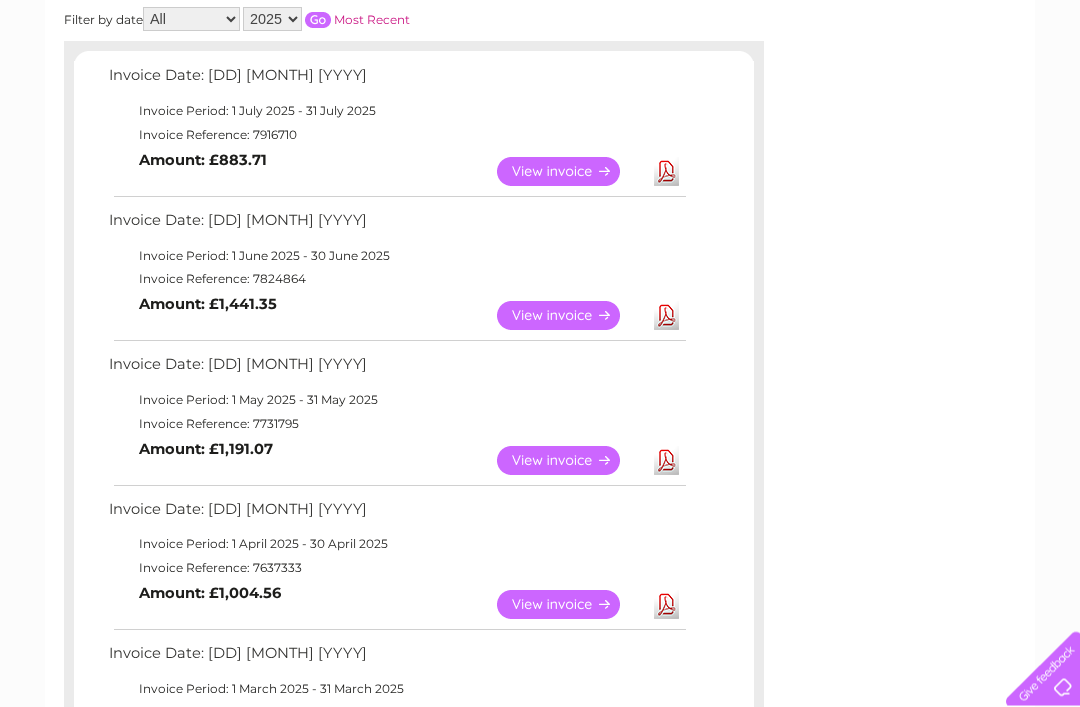click on "Download" at bounding box center (666, 461) 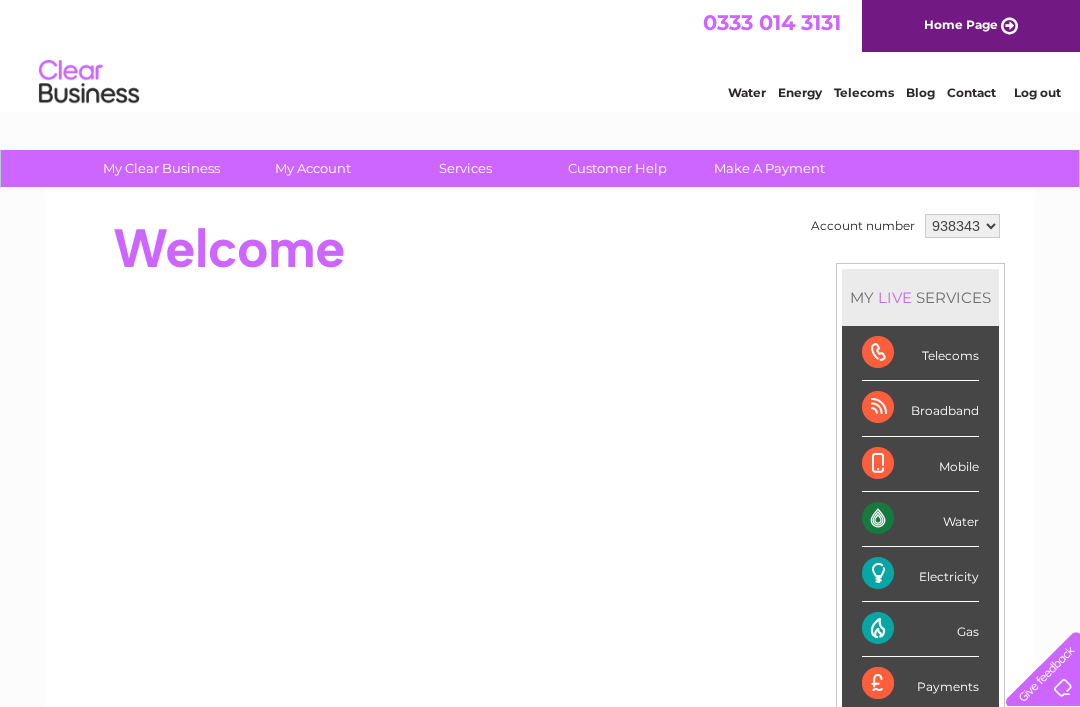 scroll, scrollTop: 0, scrollLeft: 0, axis: both 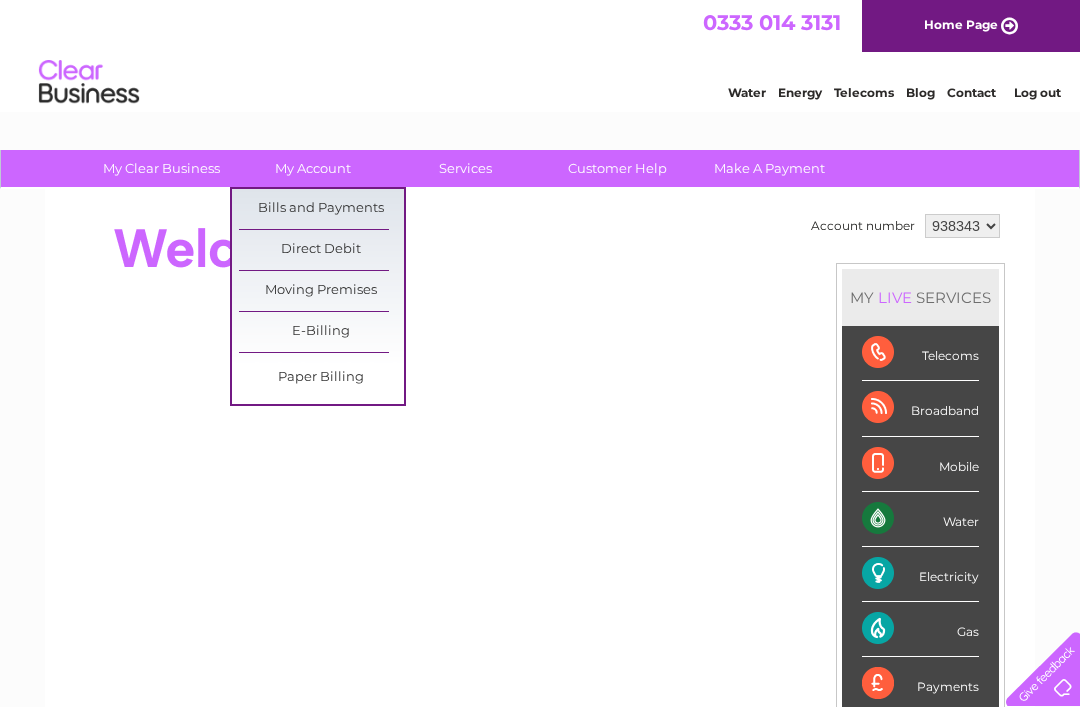 click on "Bills and Payments" at bounding box center (321, 209) 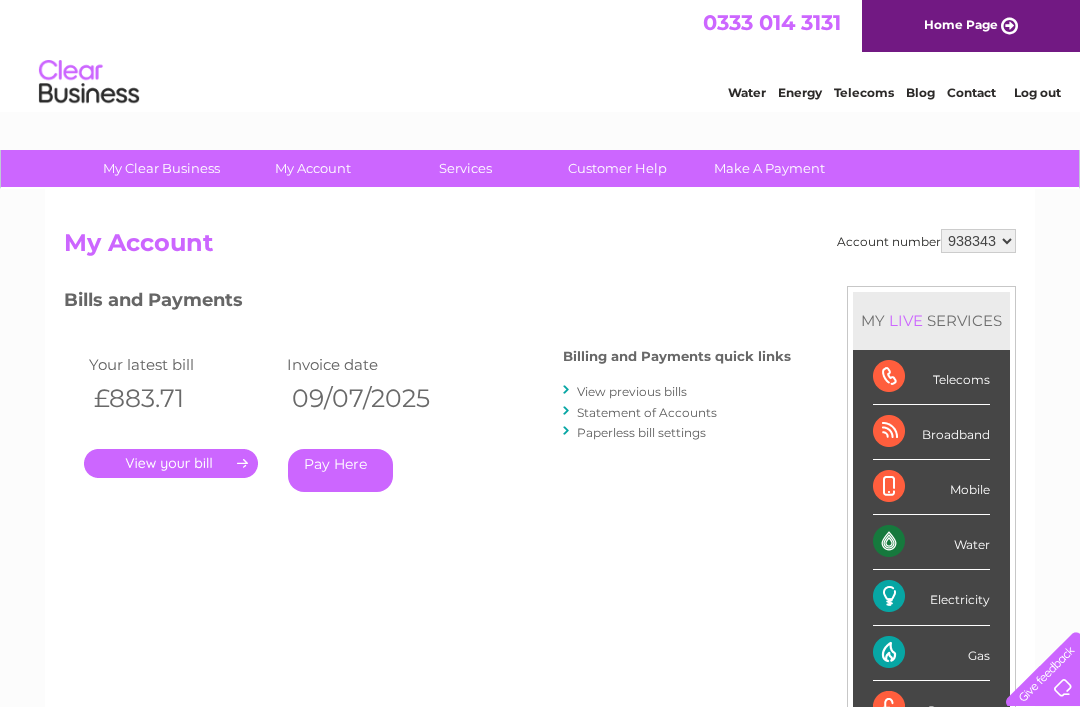 scroll, scrollTop: 0, scrollLeft: 0, axis: both 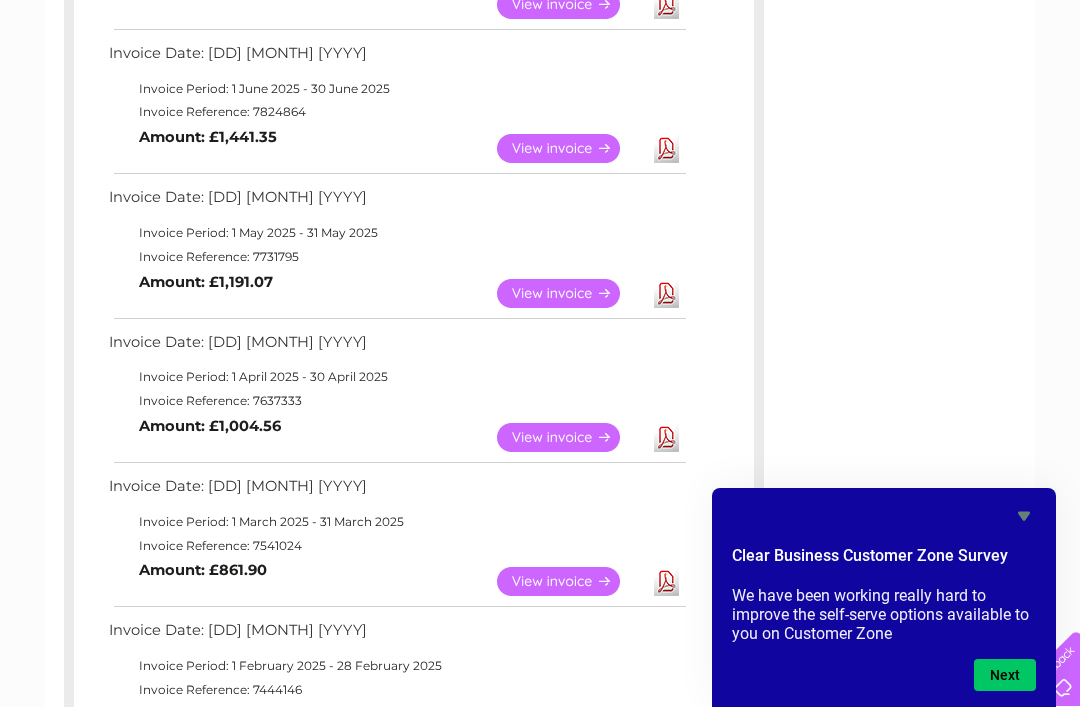click on "View" at bounding box center (570, 437) 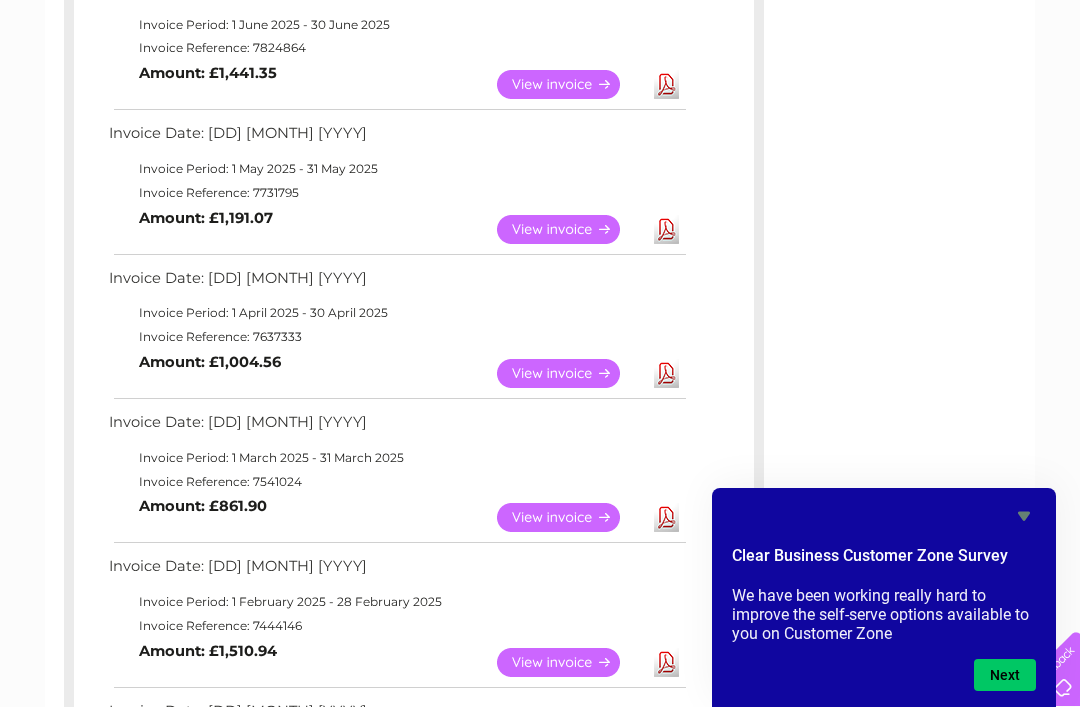 click on "View" at bounding box center [570, 229] 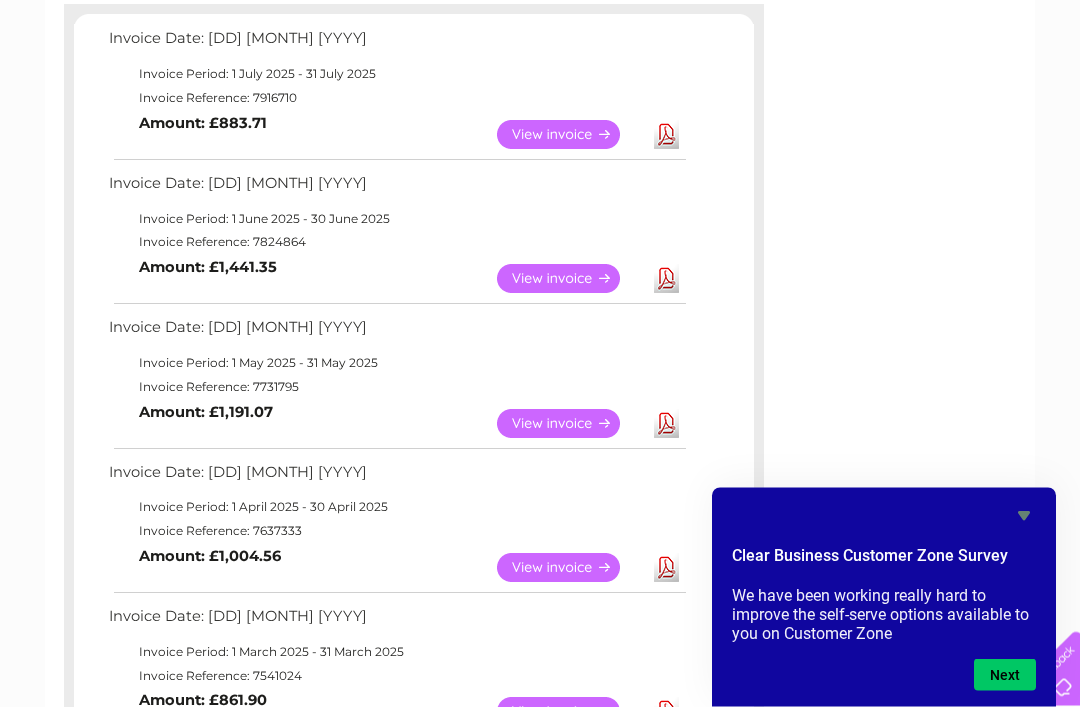 scroll, scrollTop: 351, scrollLeft: 0, axis: vertical 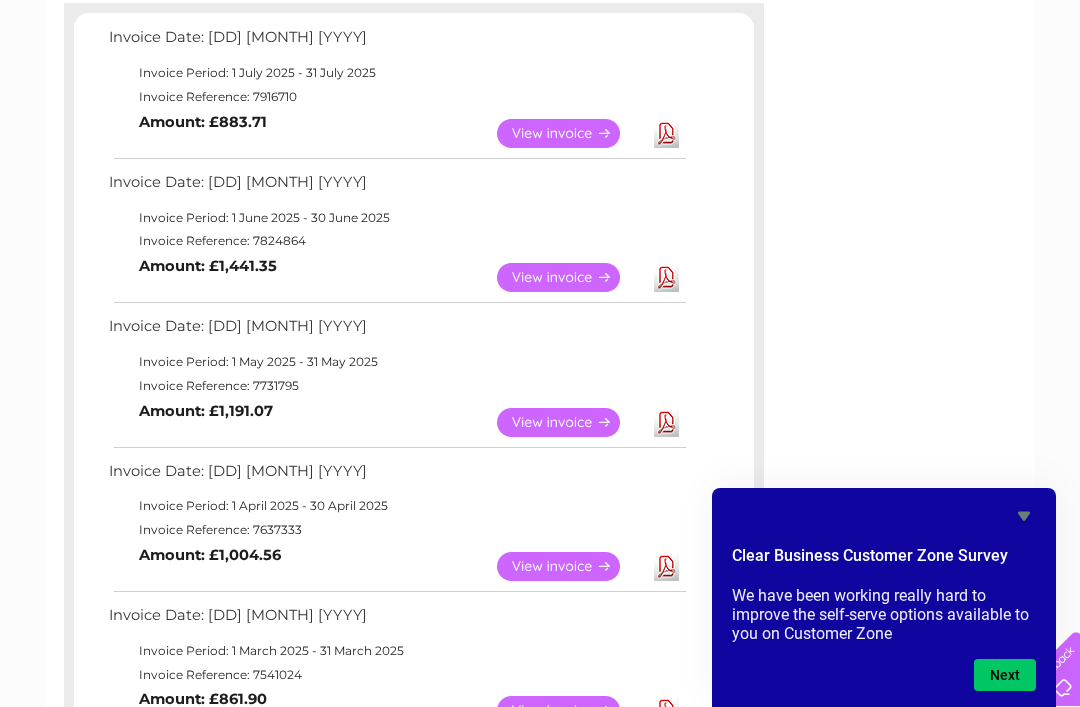 click on "View" at bounding box center [570, 277] 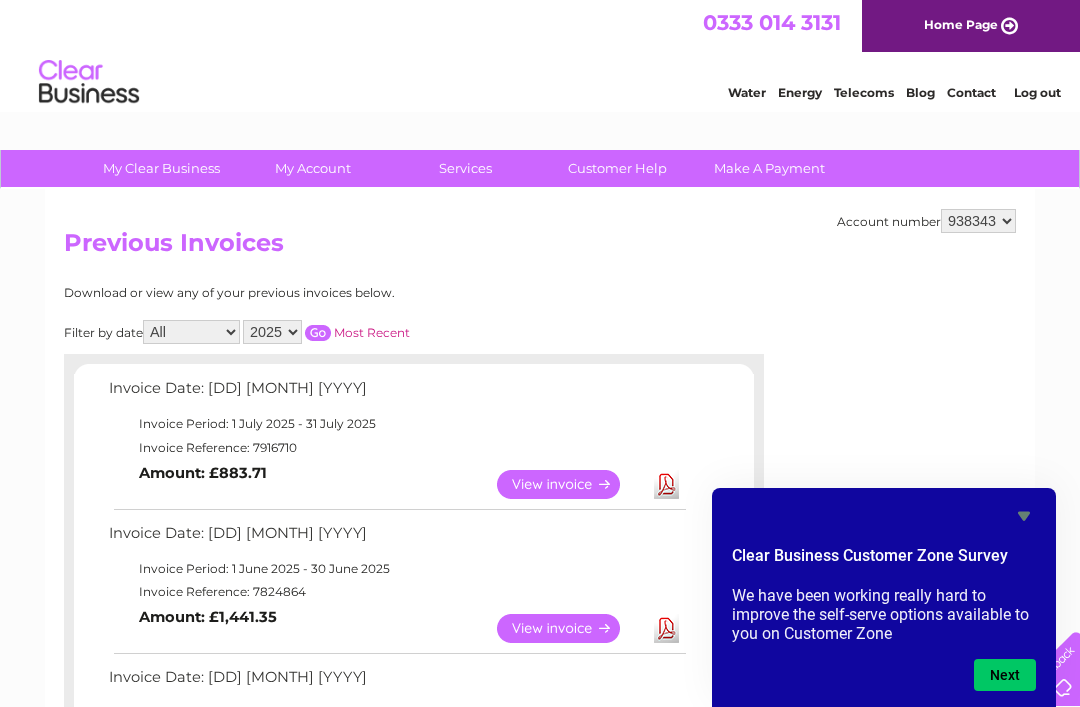 scroll, scrollTop: 415, scrollLeft: 0, axis: vertical 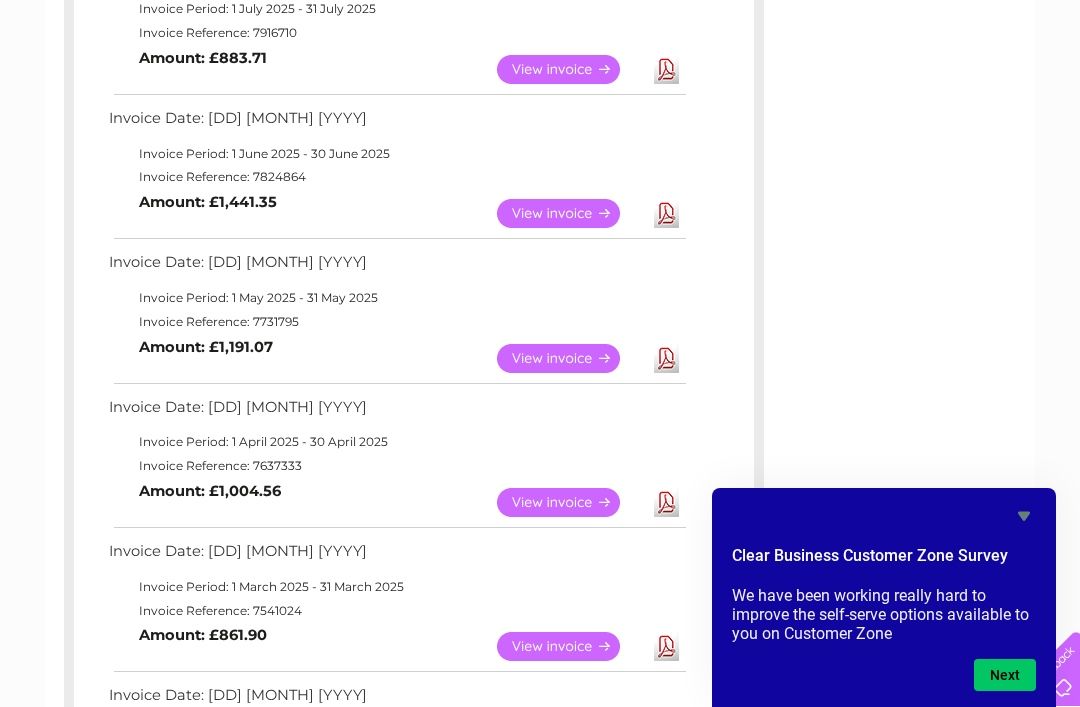 click on "View" at bounding box center [570, 502] 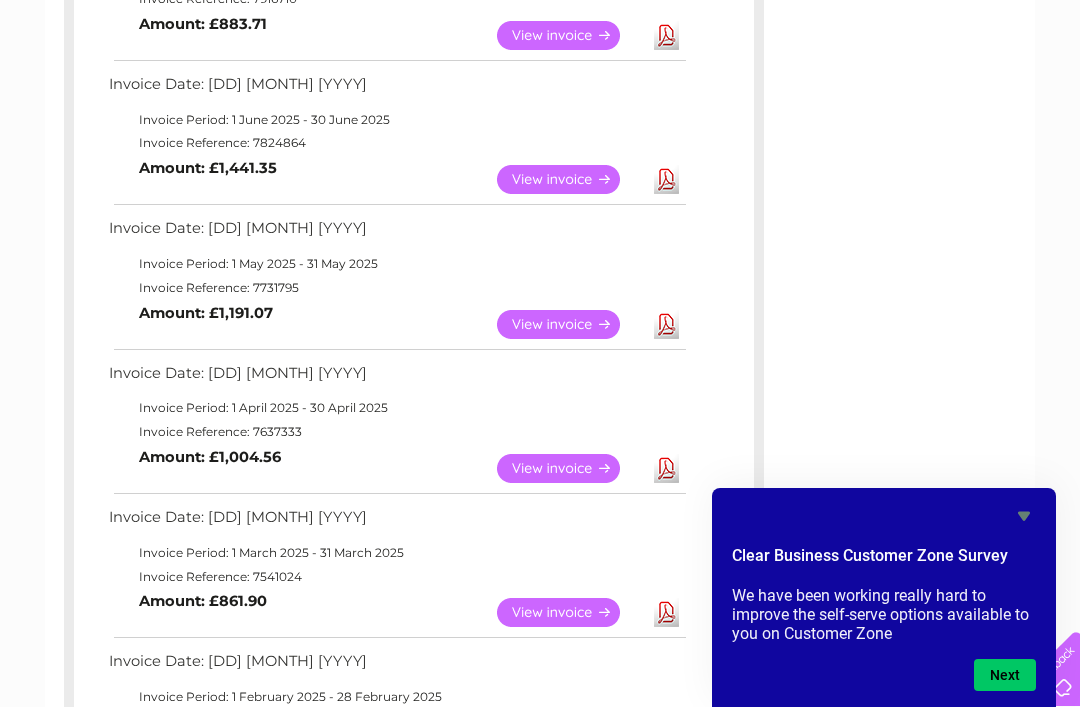 scroll, scrollTop: 447, scrollLeft: 0, axis: vertical 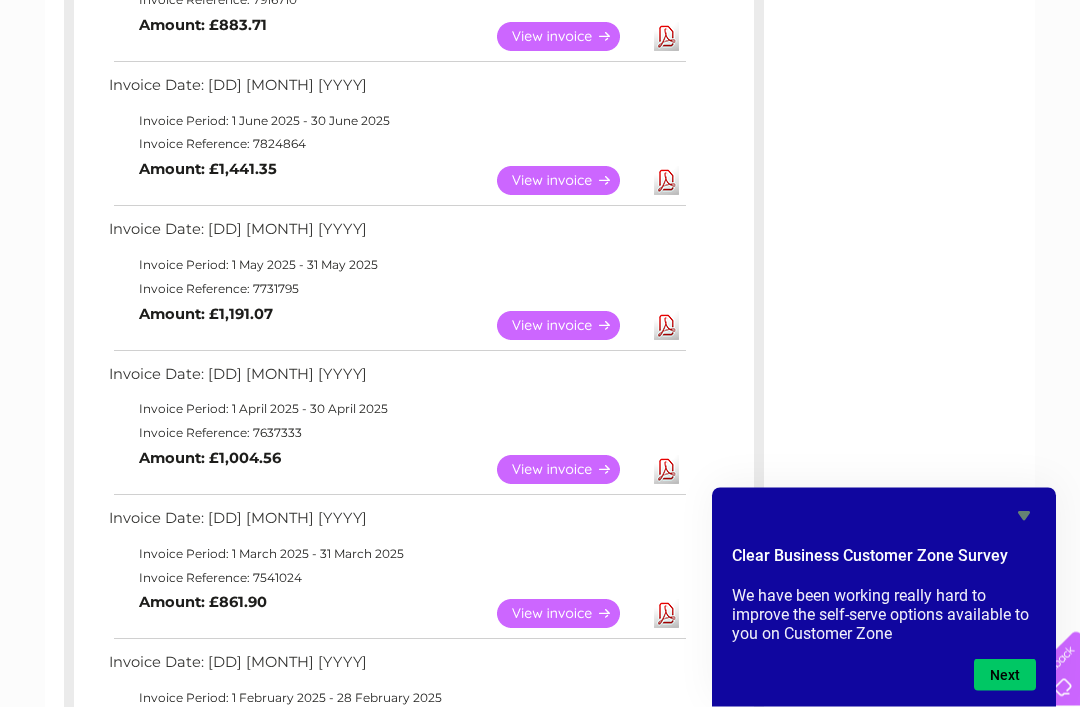 click on "View" at bounding box center [570, 326] 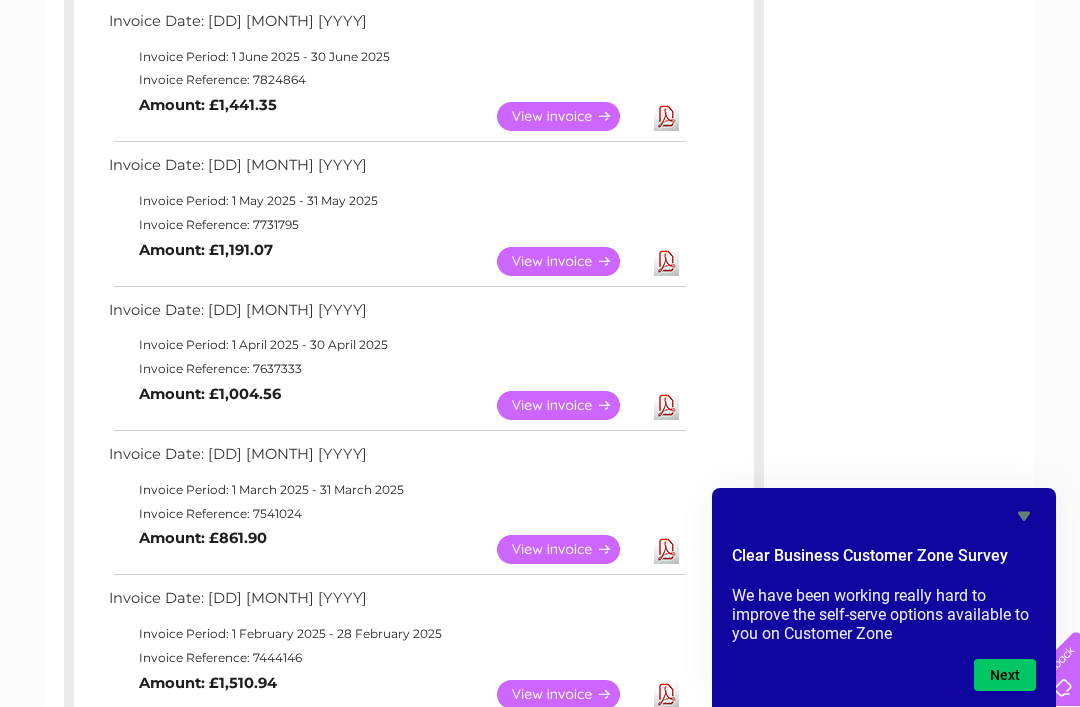 click on "View" at bounding box center (570, 405) 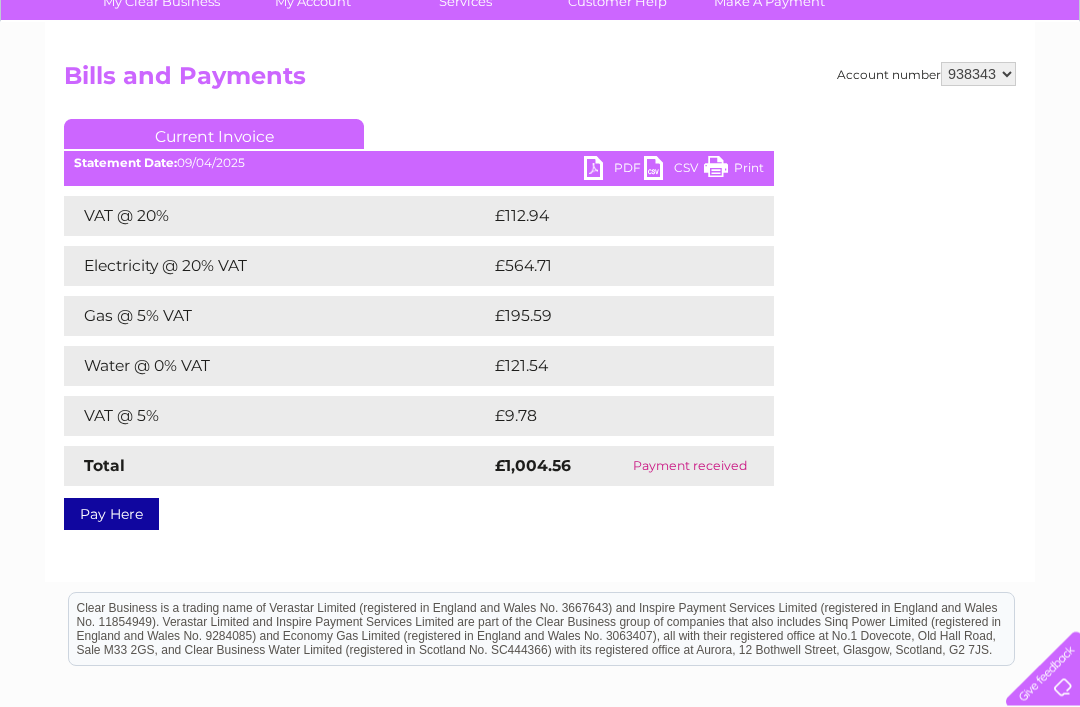 scroll, scrollTop: 169, scrollLeft: 0, axis: vertical 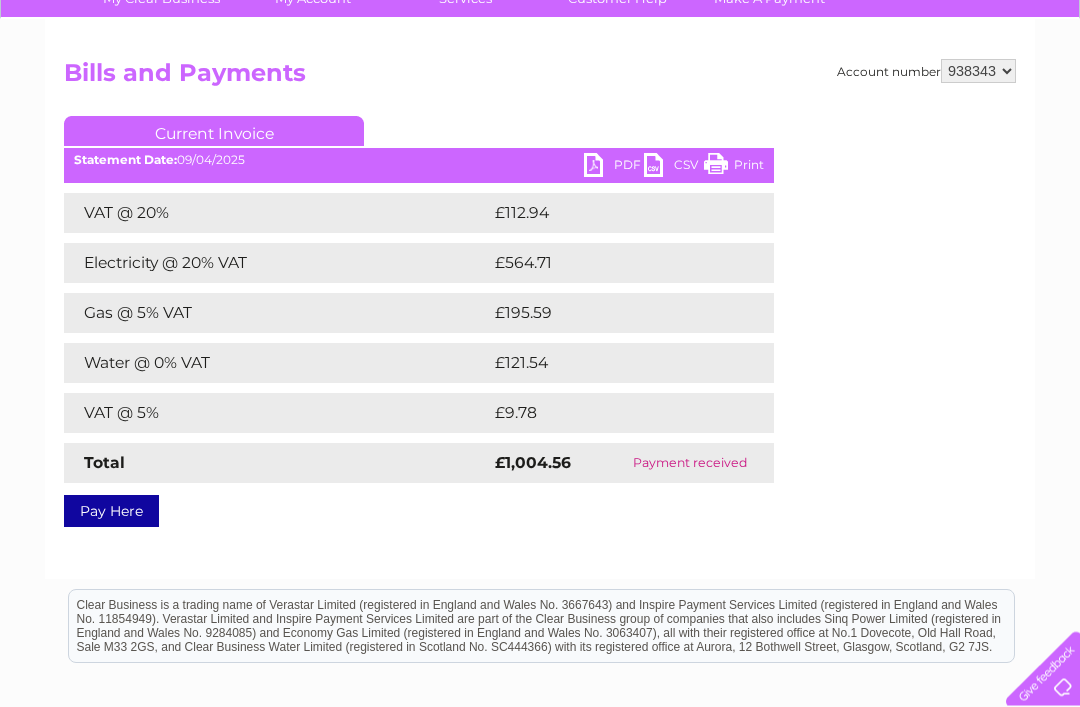 click on "PDF" at bounding box center (614, 168) 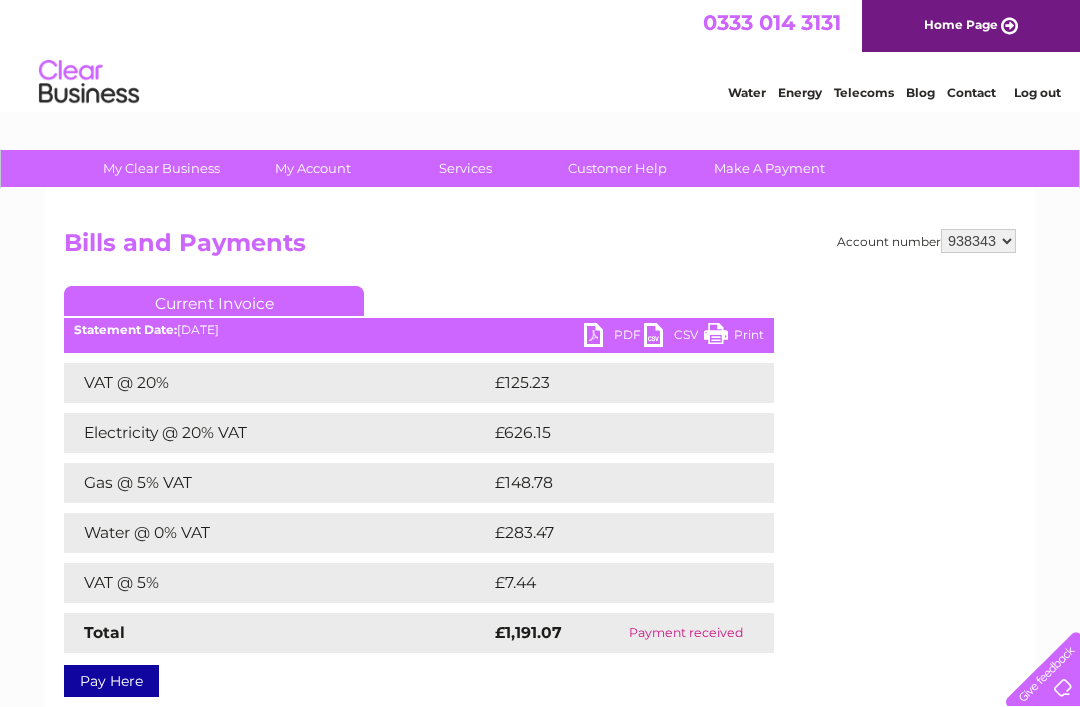 scroll, scrollTop: 0, scrollLeft: 0, axis: both 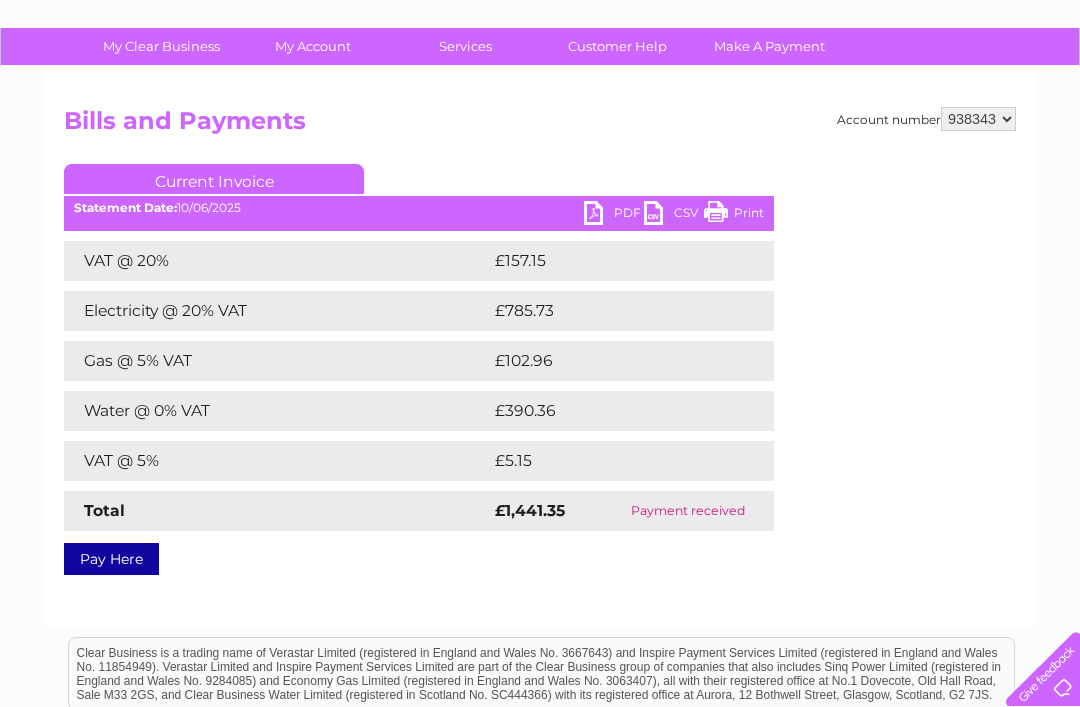click on "PDF" at bounding box center [614, 215] 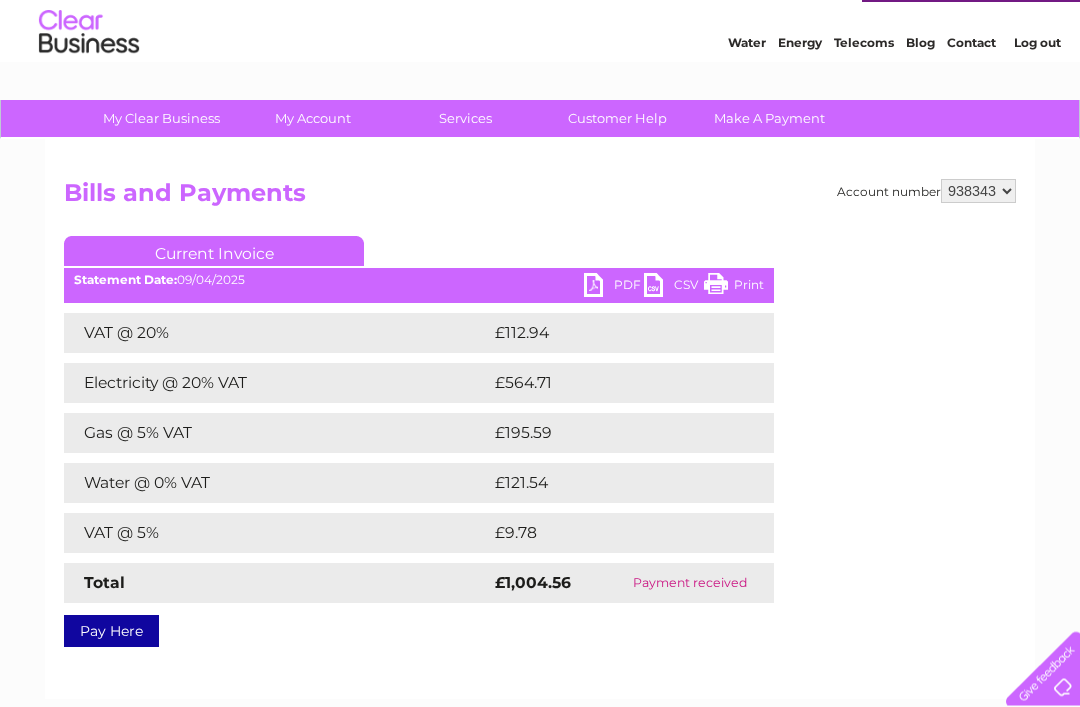 scroll, scrollTop: 49, scrollLeft: 0, axis: vertical 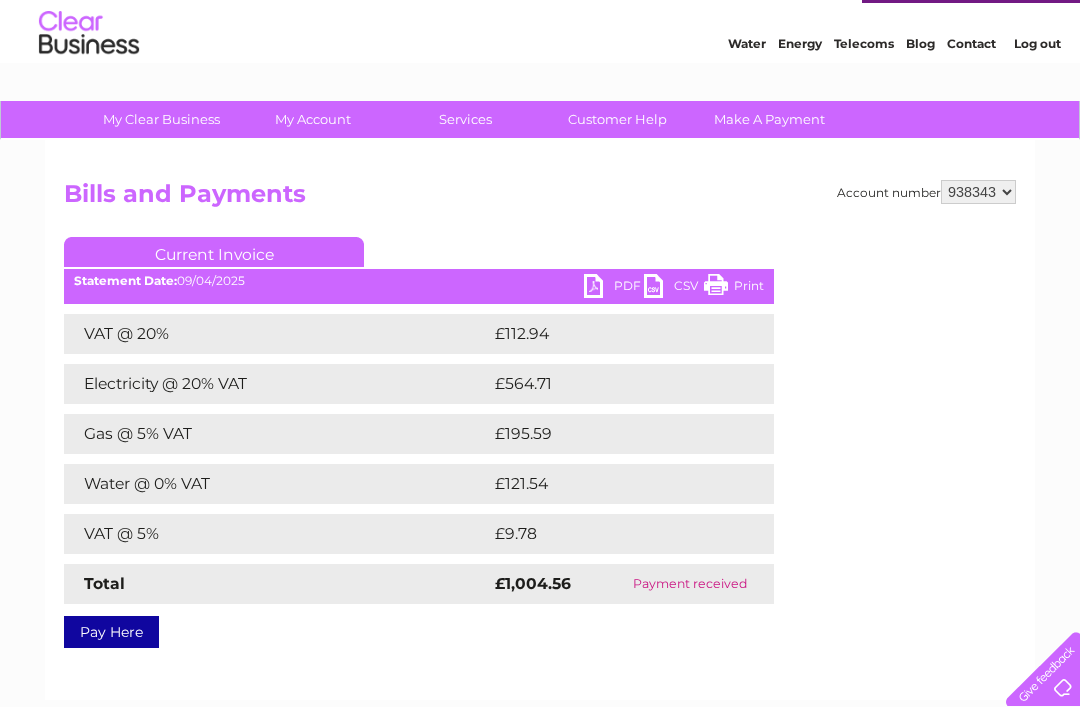 click on "PDF" at bounding box center [614, 288] 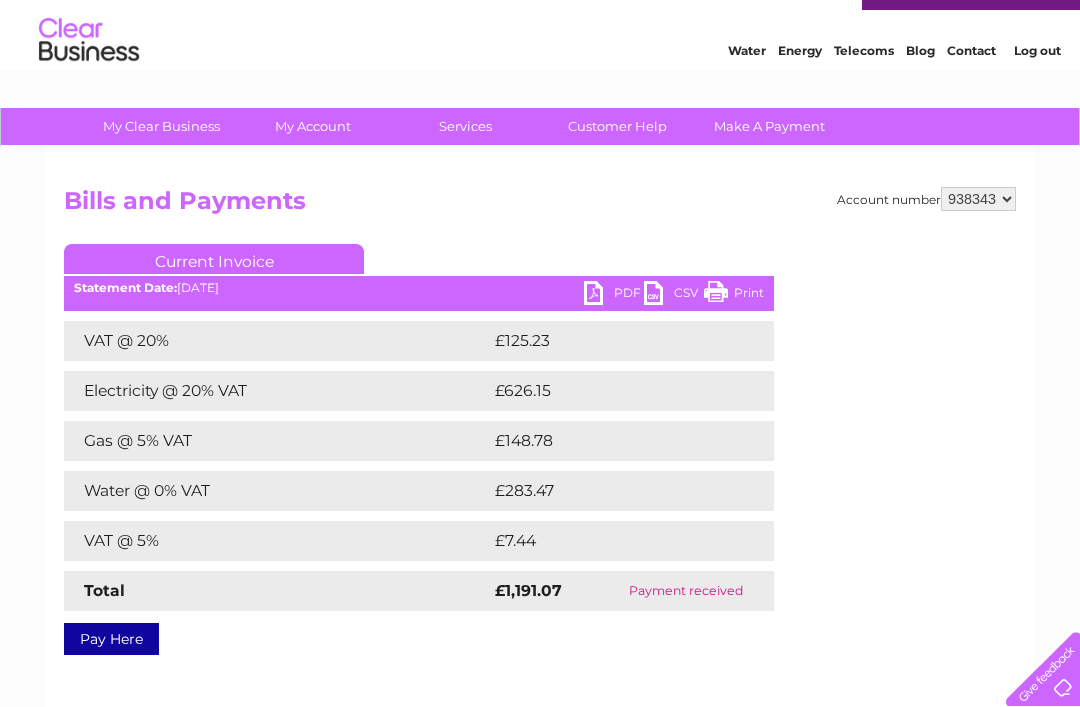 scroll, scrollTop: 44, scrollLeft: 0, axis: vertical 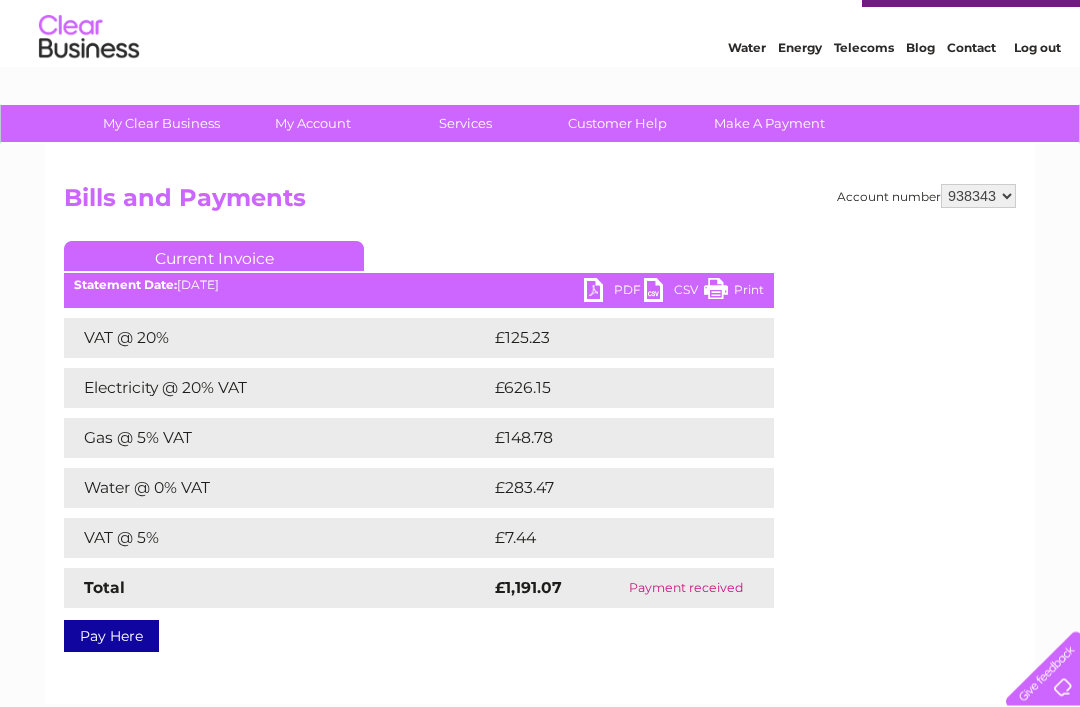 click on "PDF" at bounding box center (614, 293) 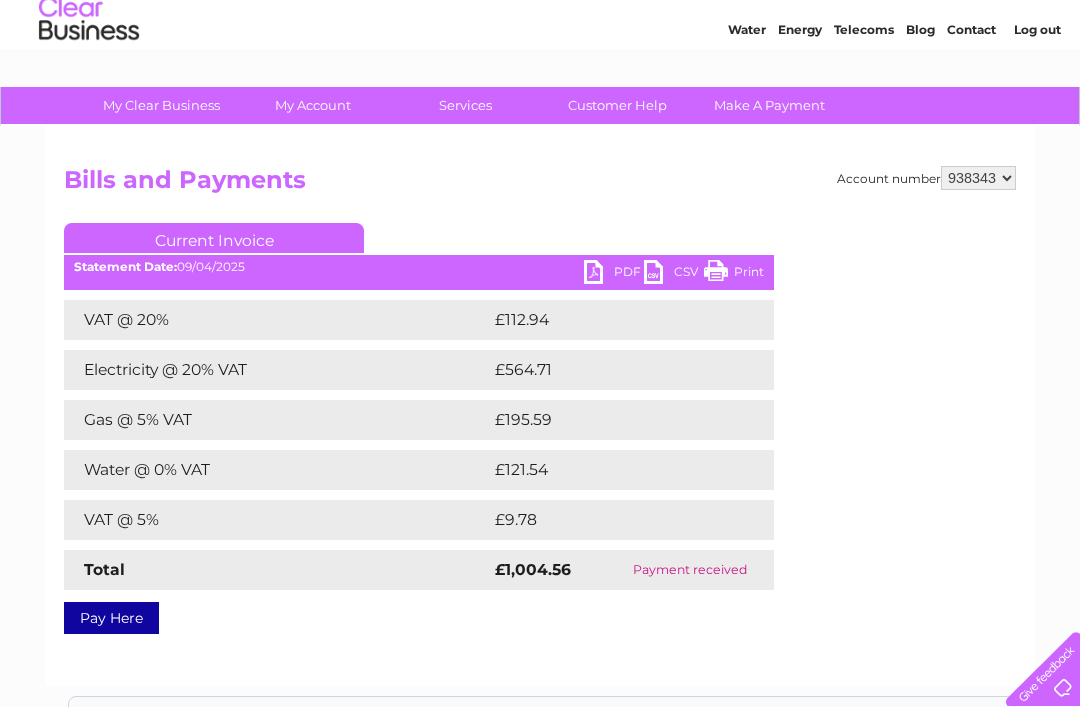 scroll, scrollTop: 64, scrollLeft: 0, axis: vertical 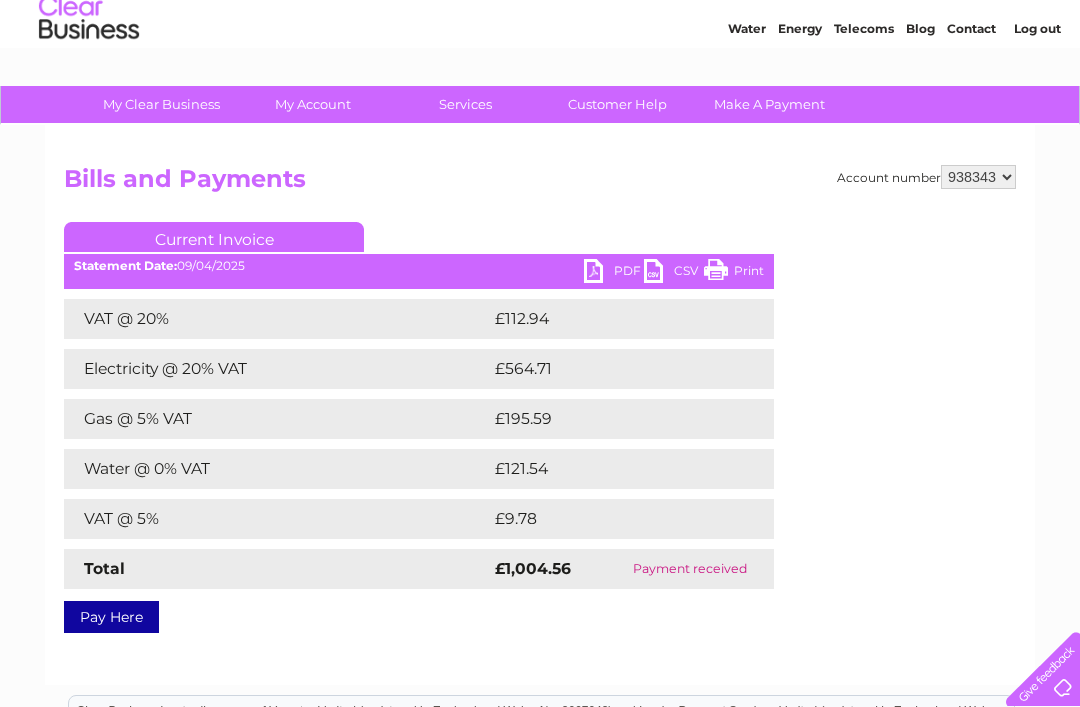 click on "PDF" at bounding box center [614, 273] 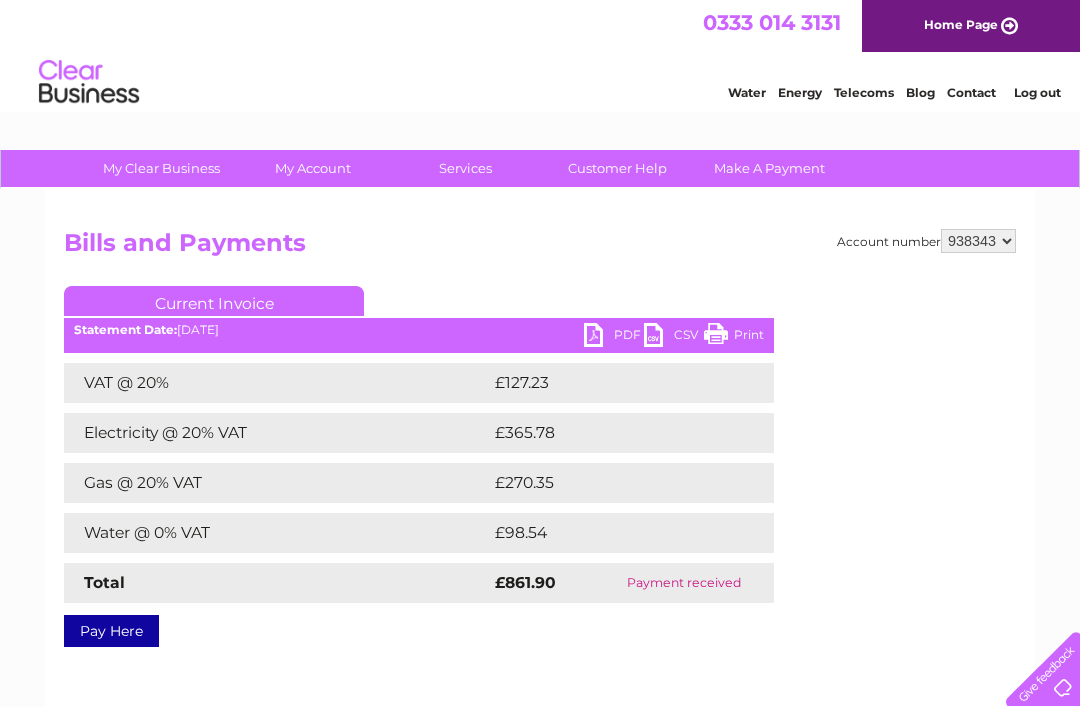 scroll, scrollTop: 0, scrollLeft: 0, axis: both 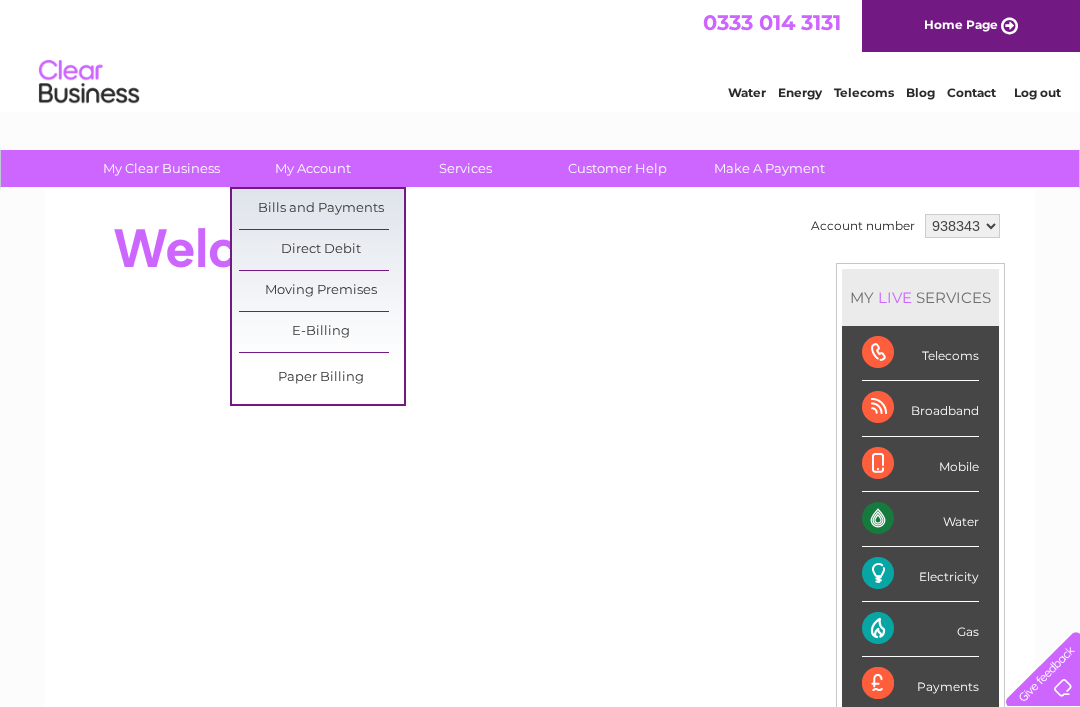 click on "Bills and Payments" at bounding box center [321, 209] 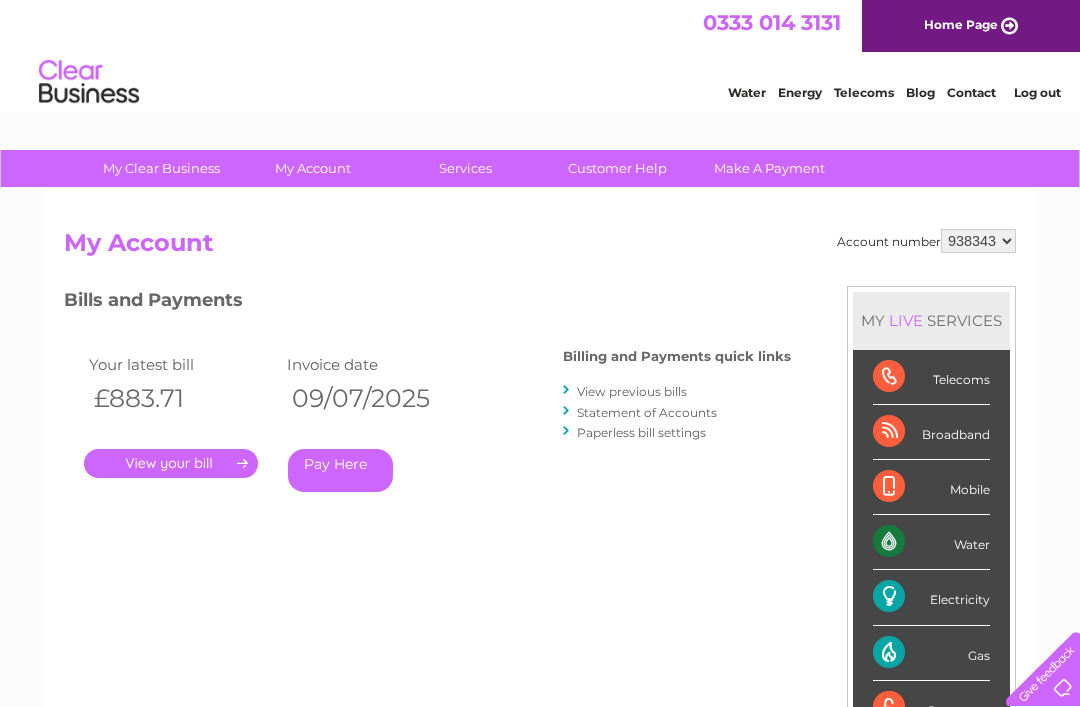 scroll, scrollTop: 0, scrollLeft: 0, axis: both 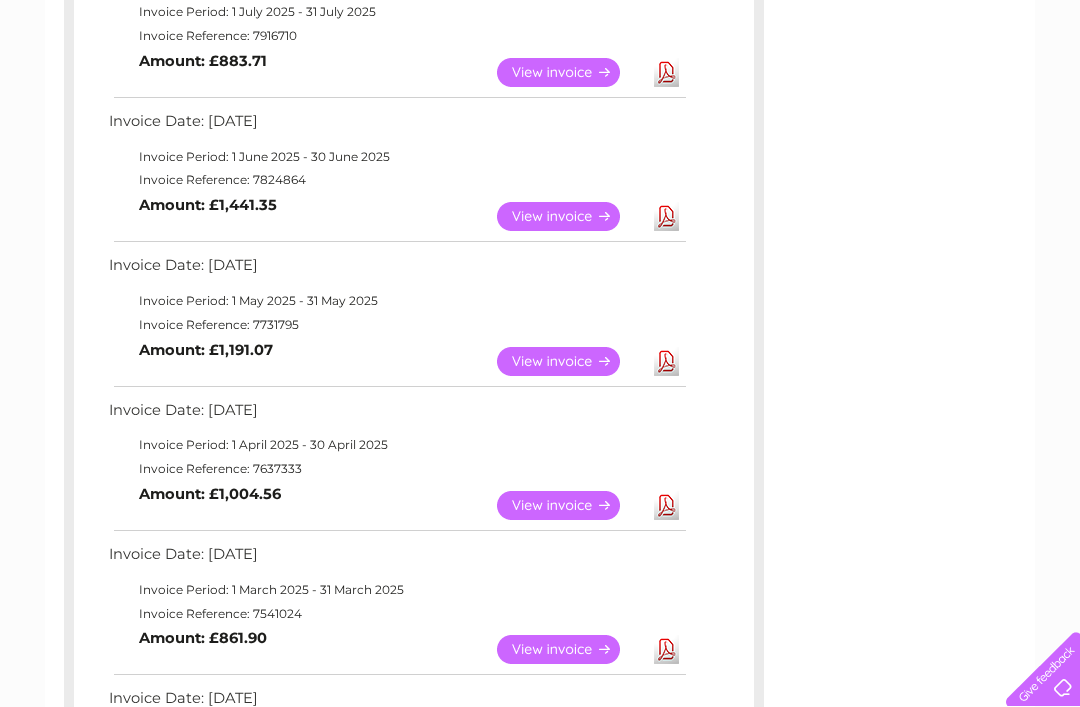 click on "View" at bounding box center [570, 505] 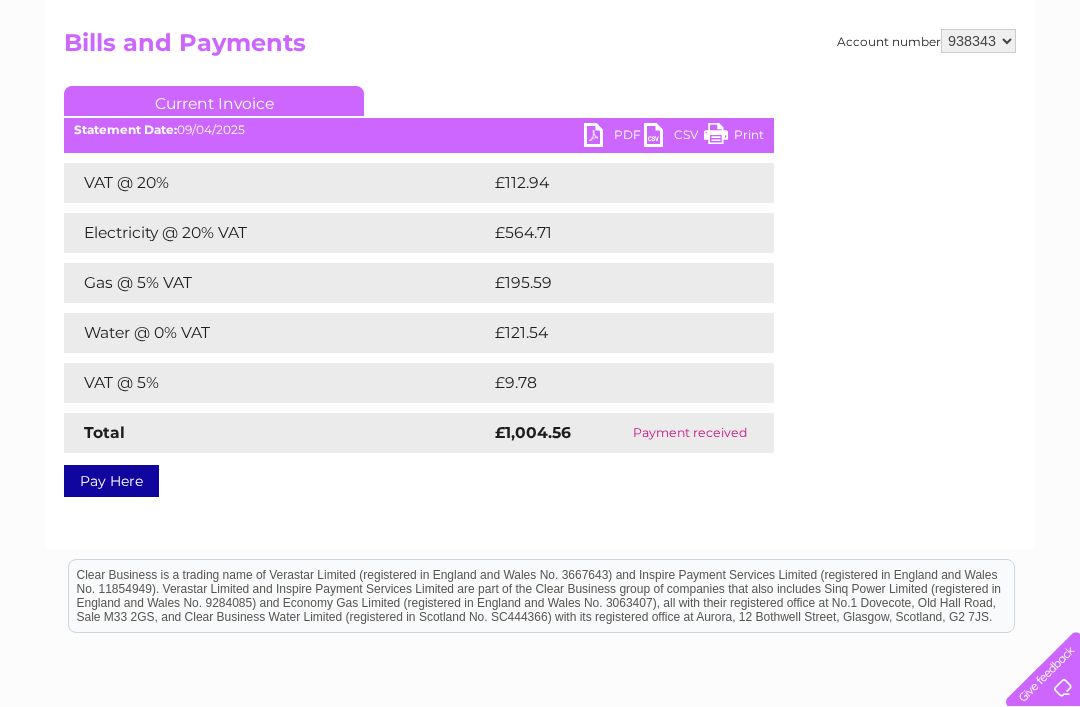 scroll, scrollTop: 138, scrollLeft: 0, axis: vertical 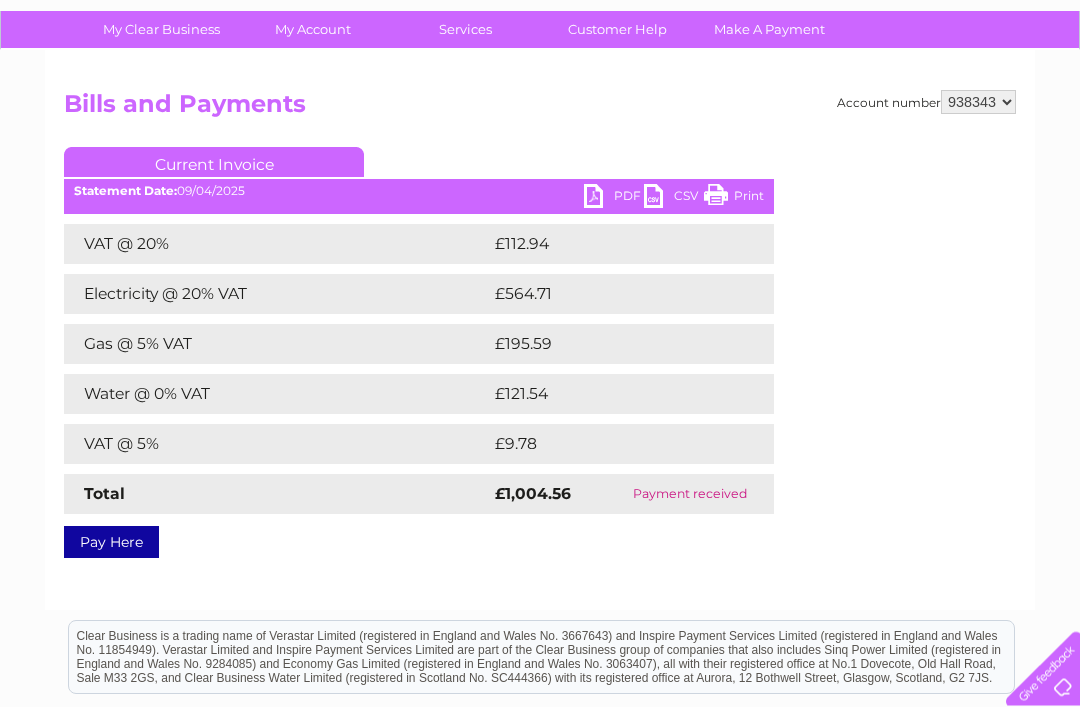 click on "PDF" at bounding box center (614, 199) 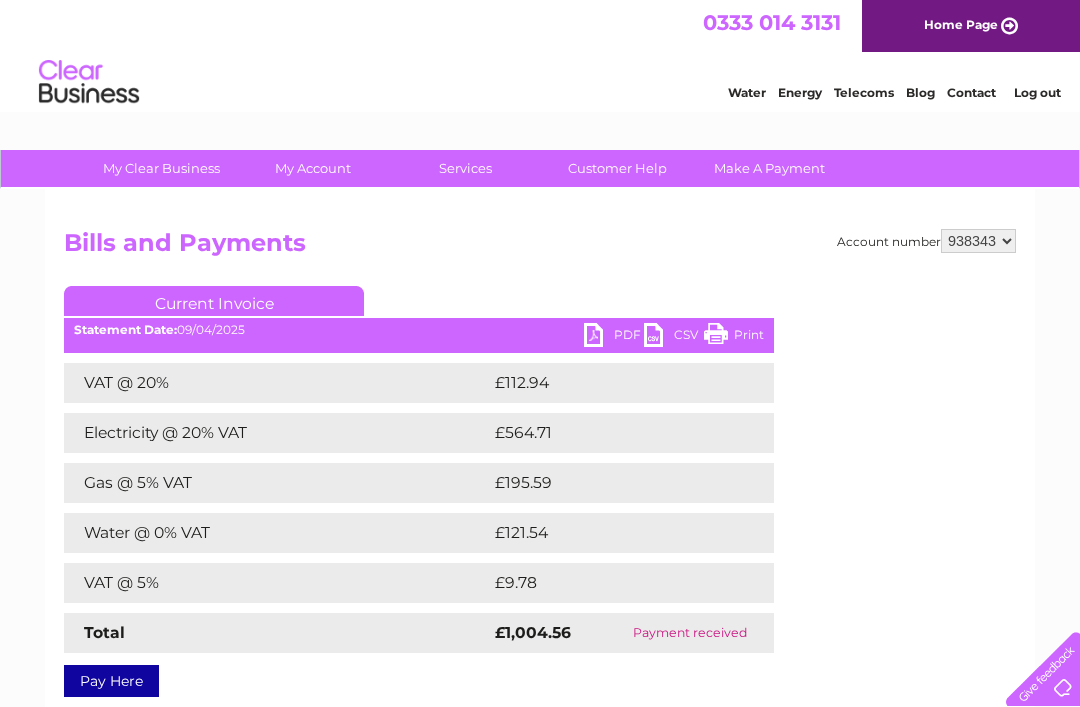 scroll, scrollTop: 139, scrollLeft: 0, axis: vertical 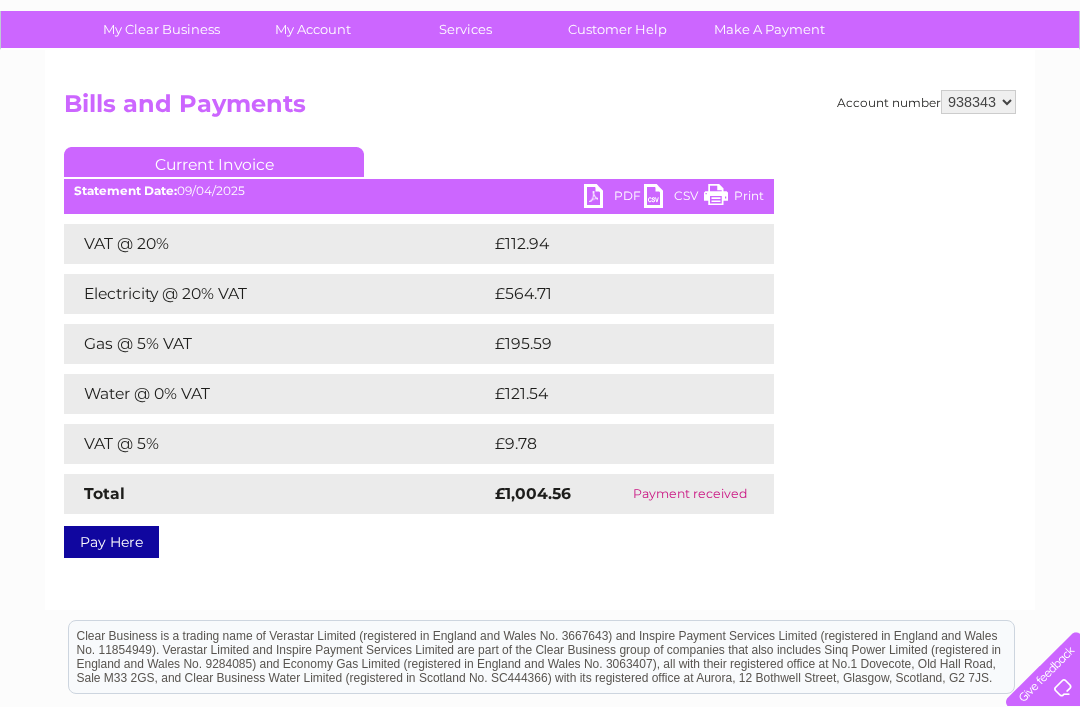 click on "Print" at bounding box center (734, 198) 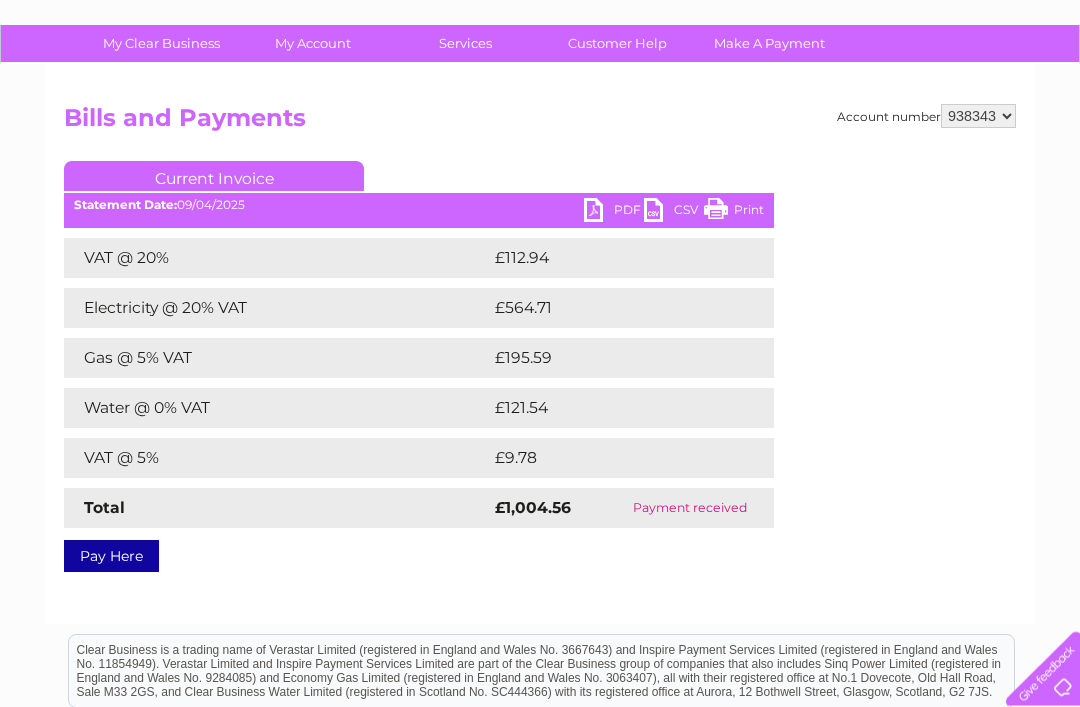 scroll, scrollTop: 112, scrollLeft: 0, axis: vertical 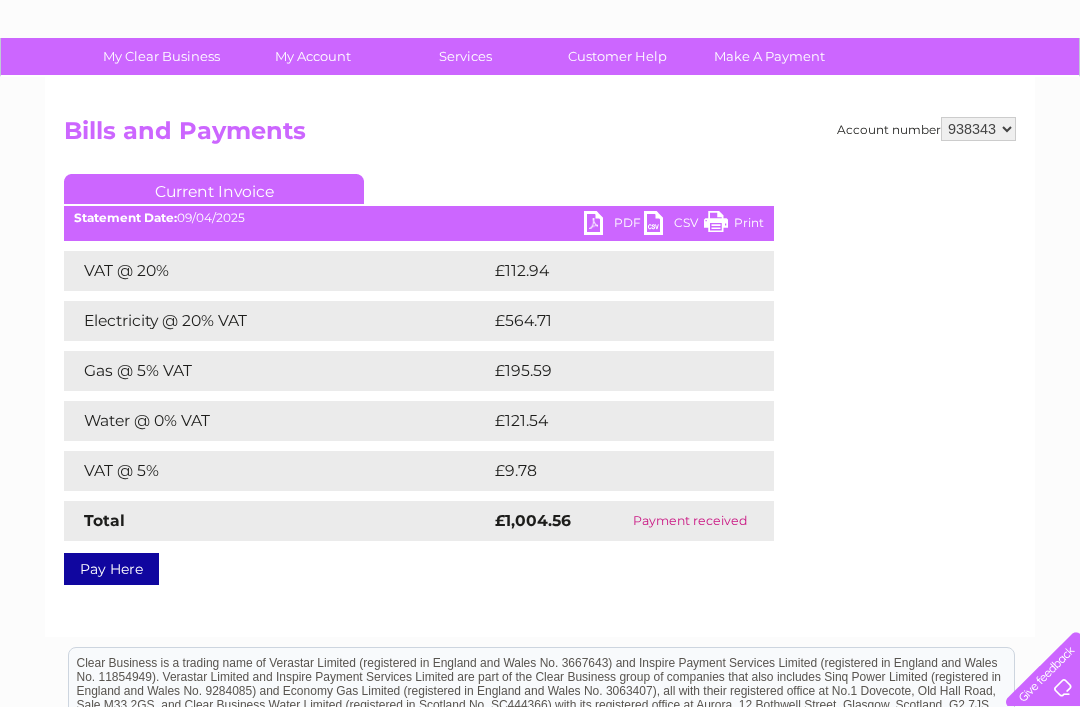 click on "Print" at bounding box center [734, 225] 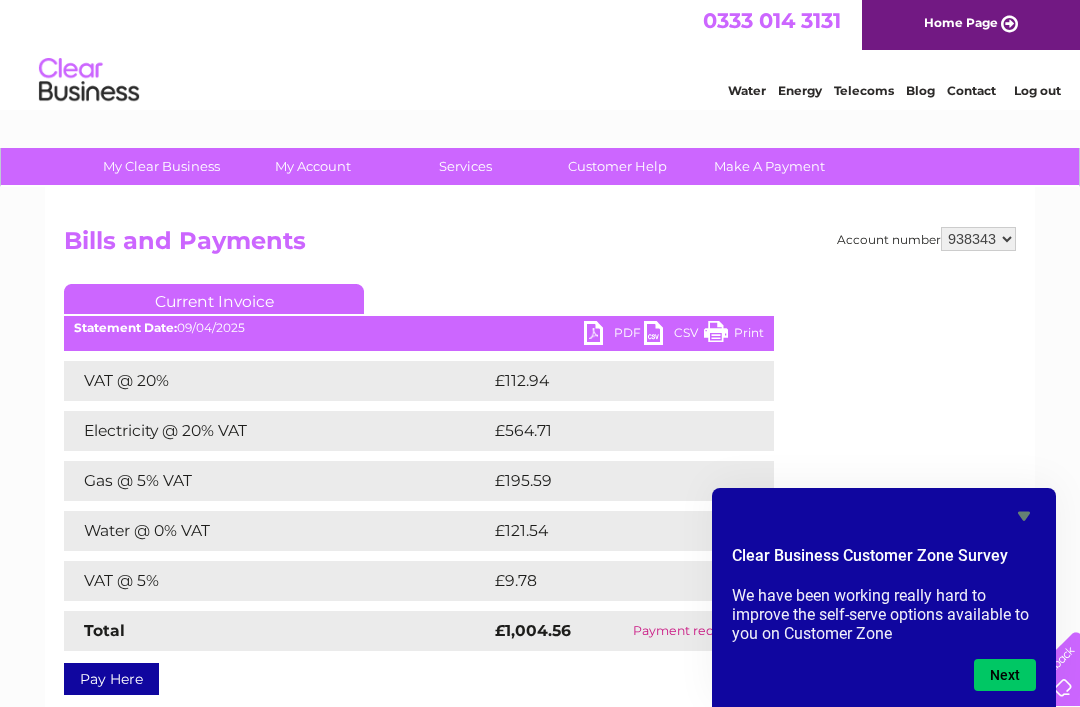 scroll, scrollTop: 0, scrollLeft: 0, axis: both 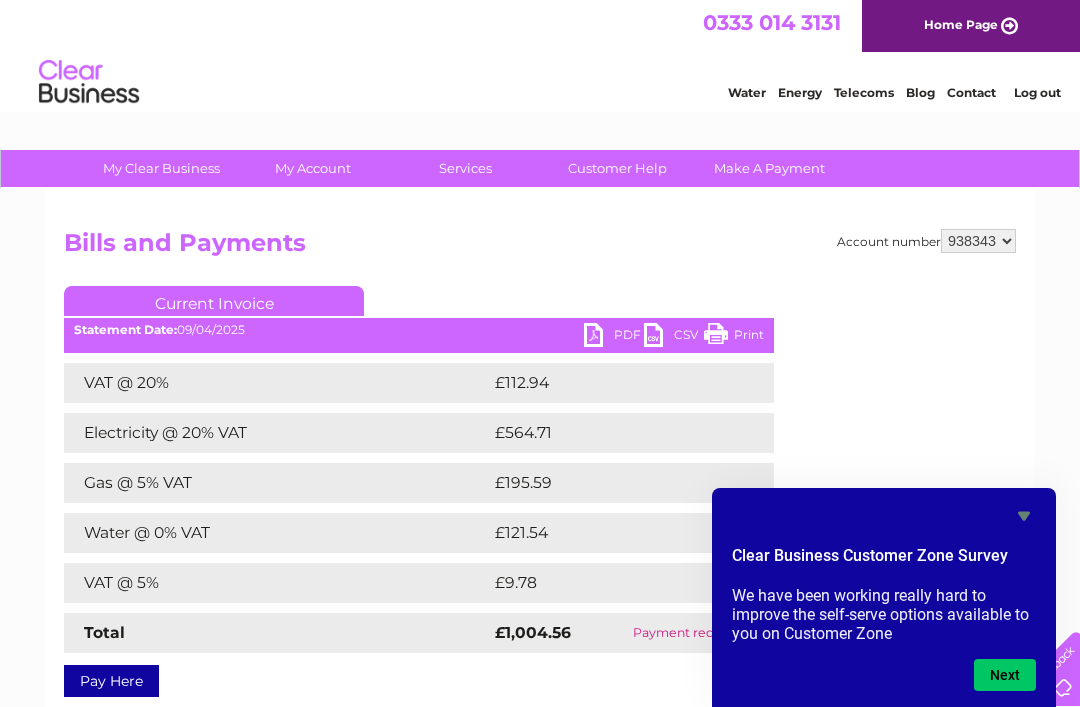 click on "PDF" at bounding box center (614, 337) 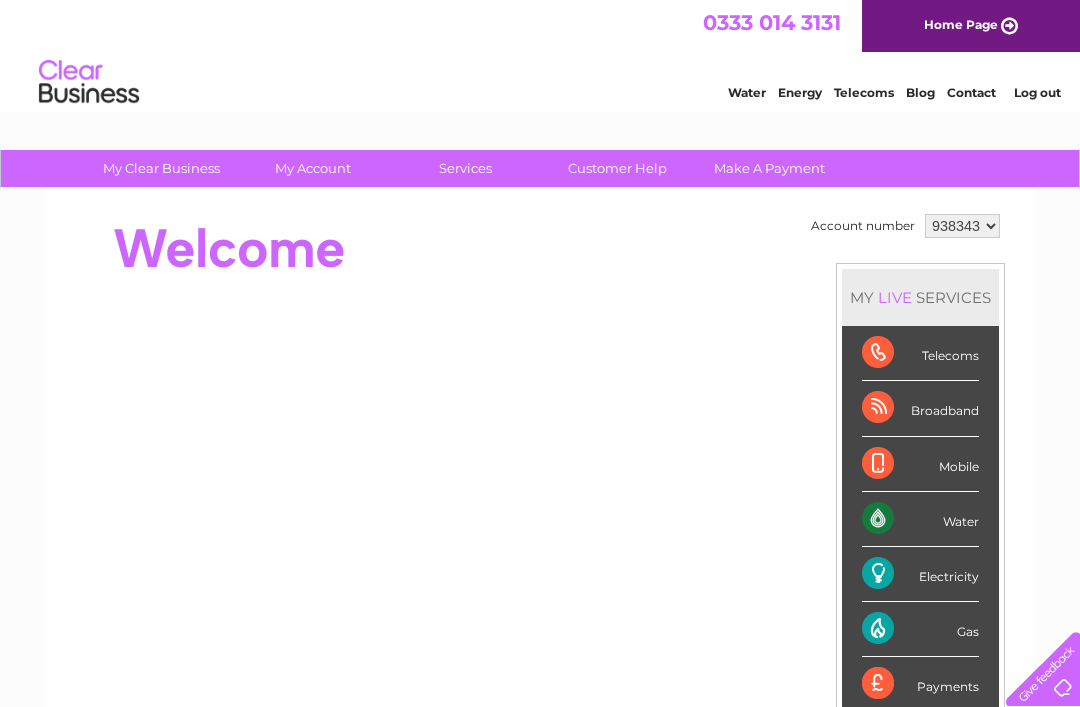 scroll, scrollTop: 0, scrollLeft: 0, axis: both 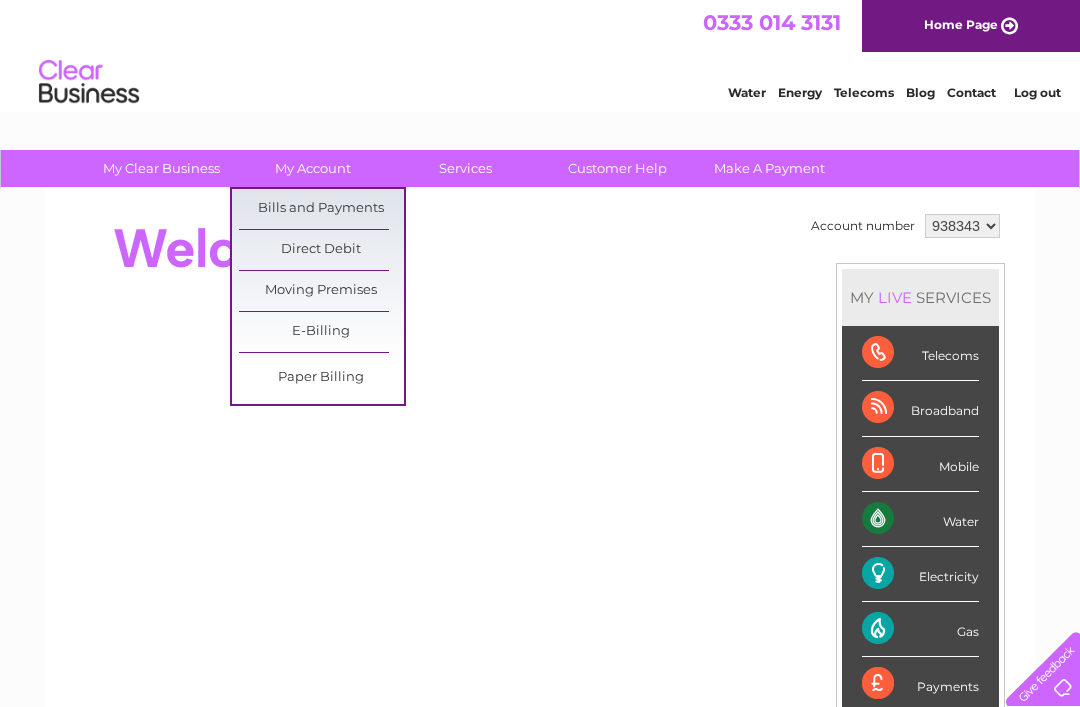 click on "Bills and Payments" at bounding box center (321, 209) 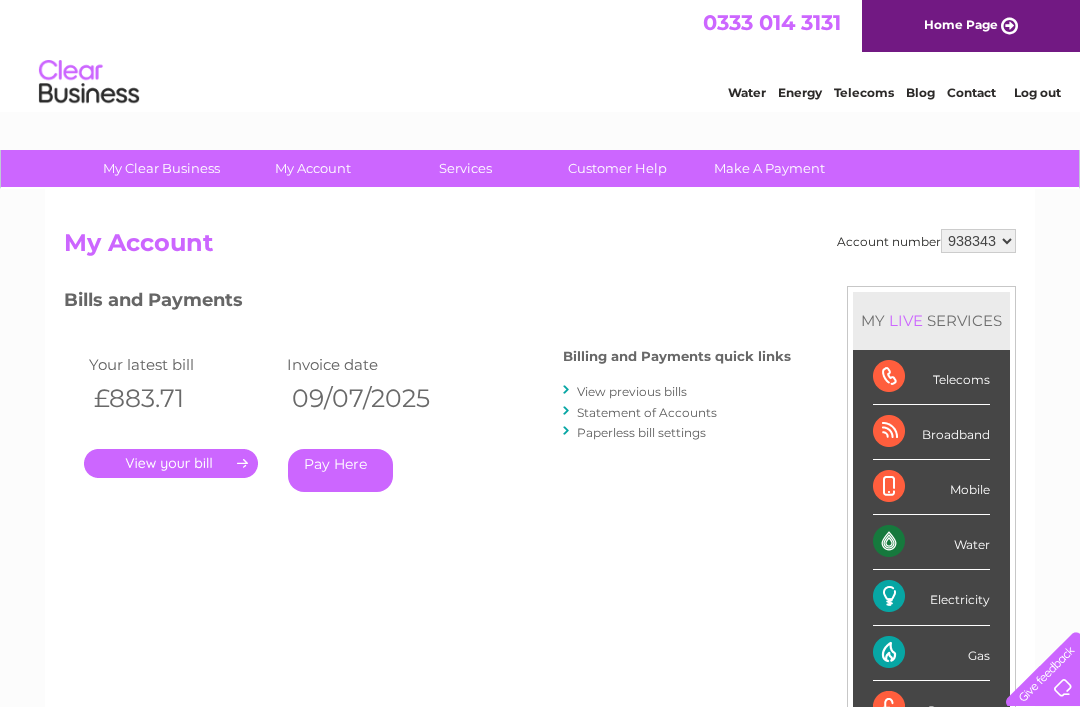scroll, scrollTop: 0, scrollLeft: 0, axis: both 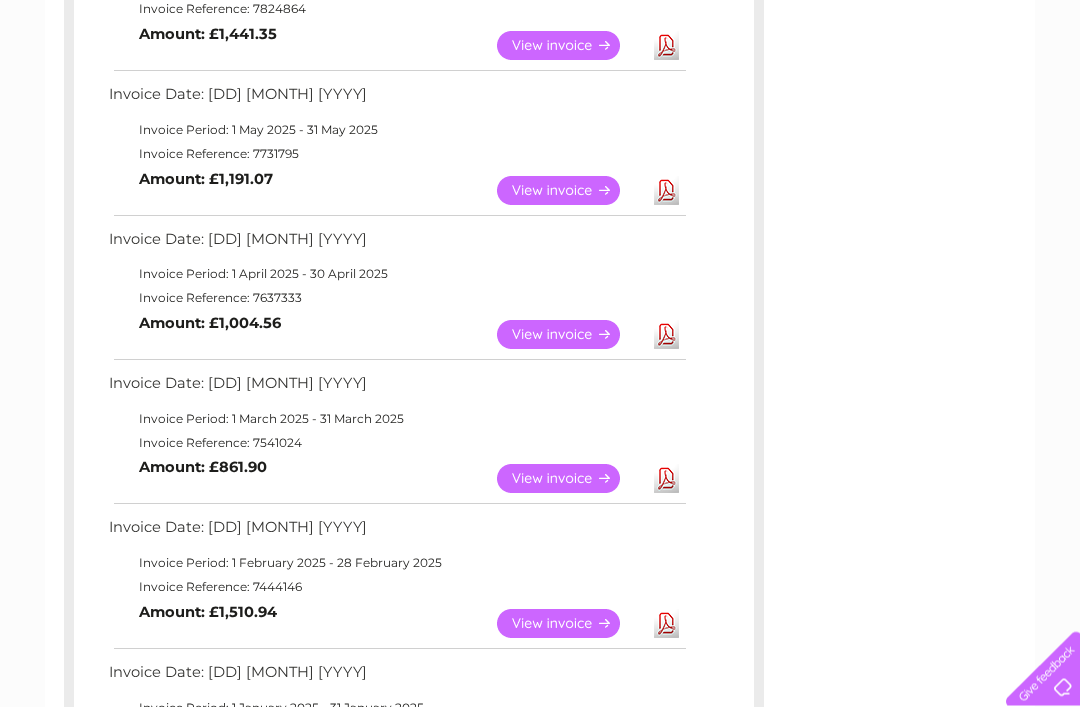 click on "View" at bounding box center [570, 479] 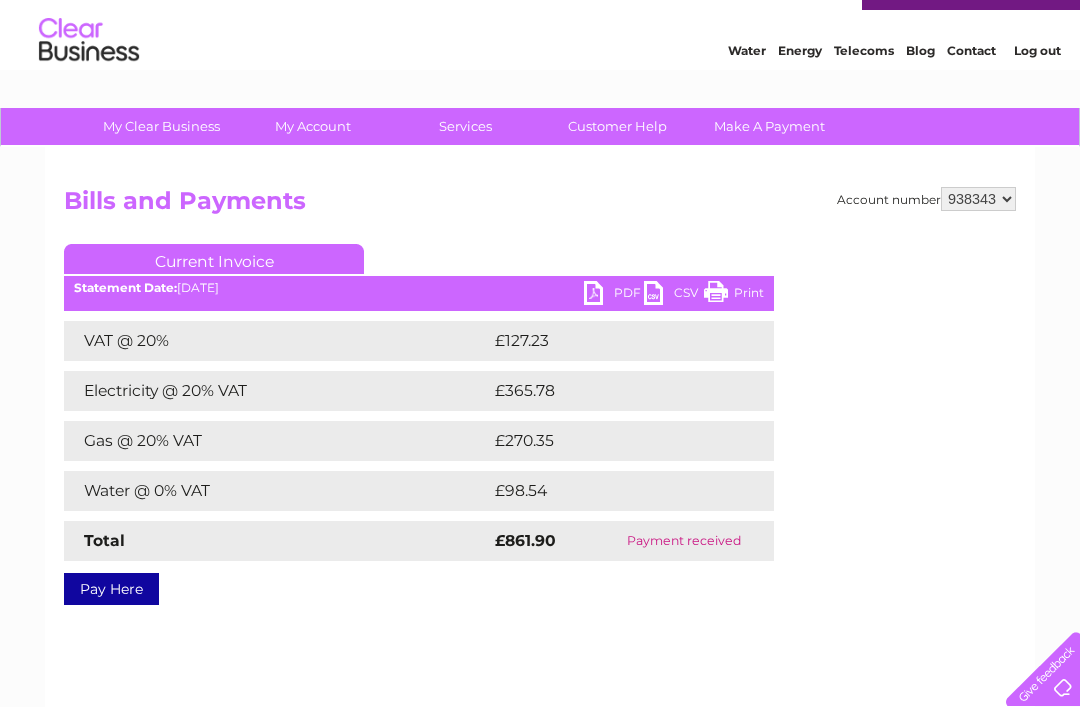scroll, scrollTop: 49, scrollLeft: 0, axis: vertical 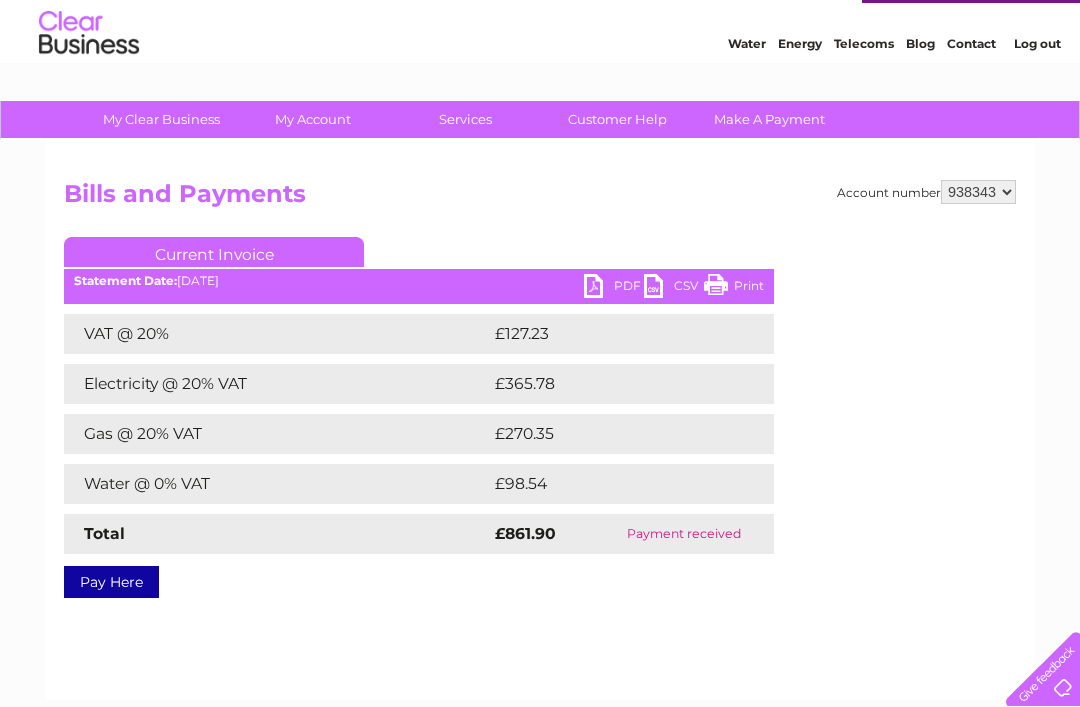 click on "PDF" at bounding box center (614, 288) 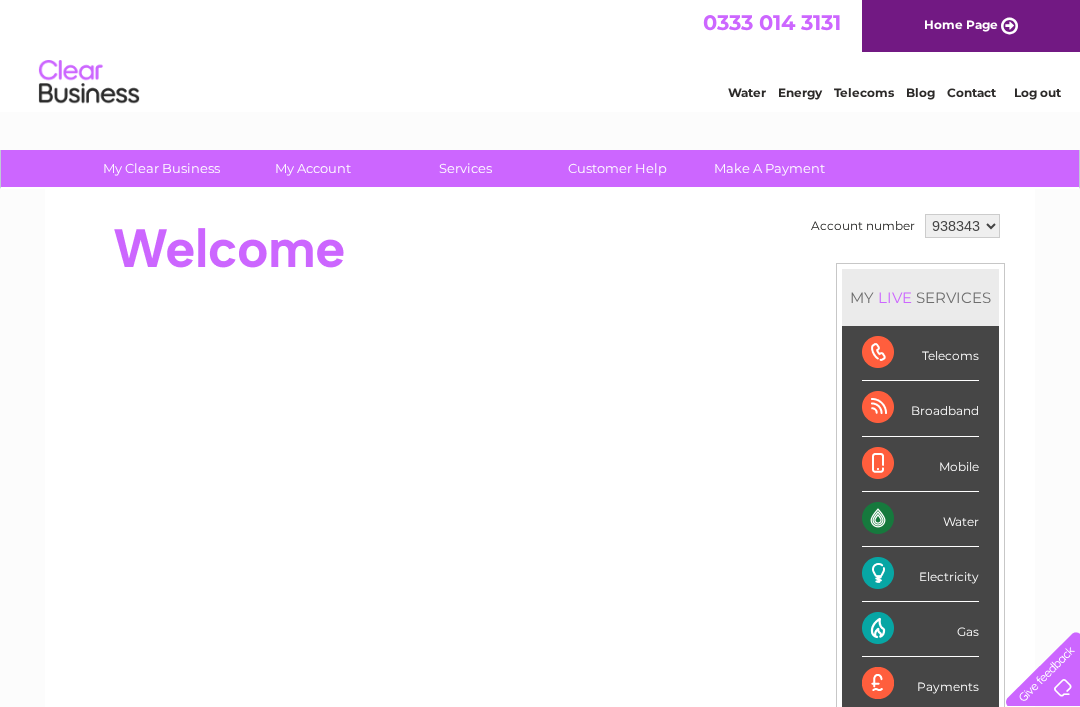 scroll, scrollTop: 0, scrollLeft: 0, axis: both 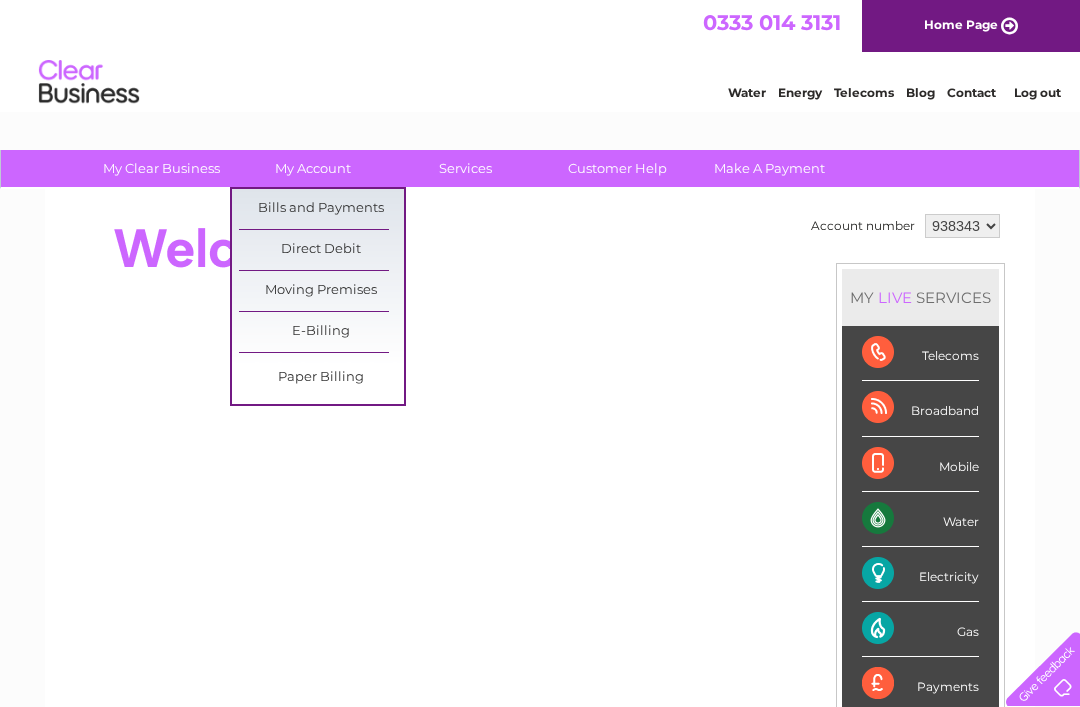 click on "Bills and Payments" at bounding box center (321, 209) 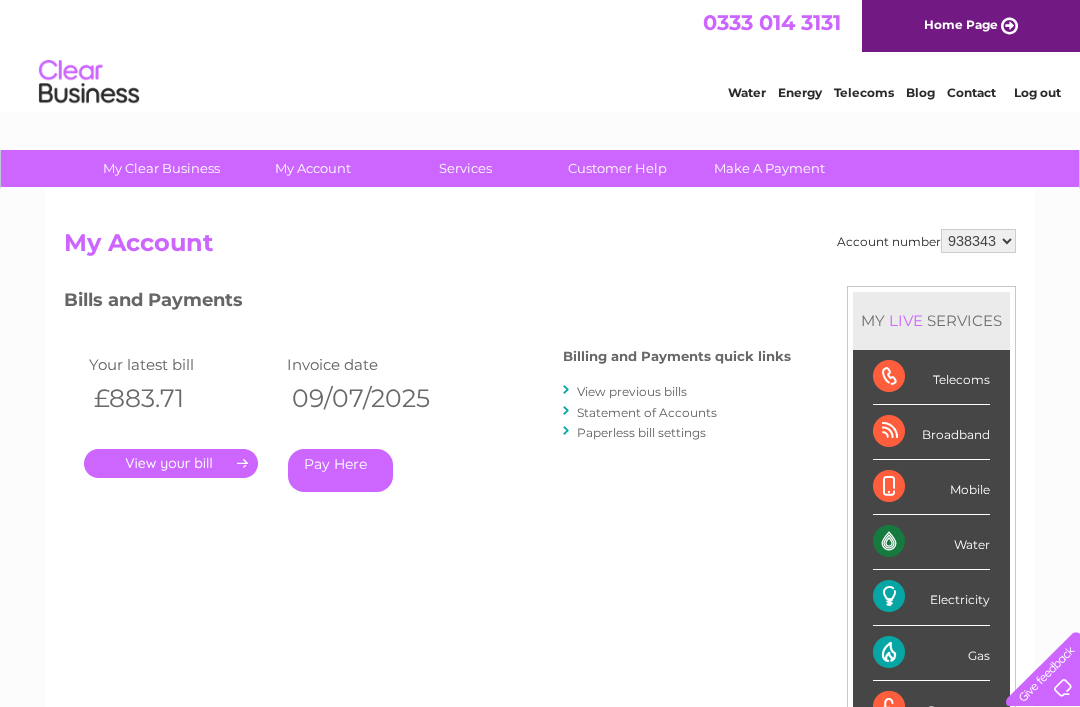scroll, scrollTop: 0, scrollLeft: 0, axis: both 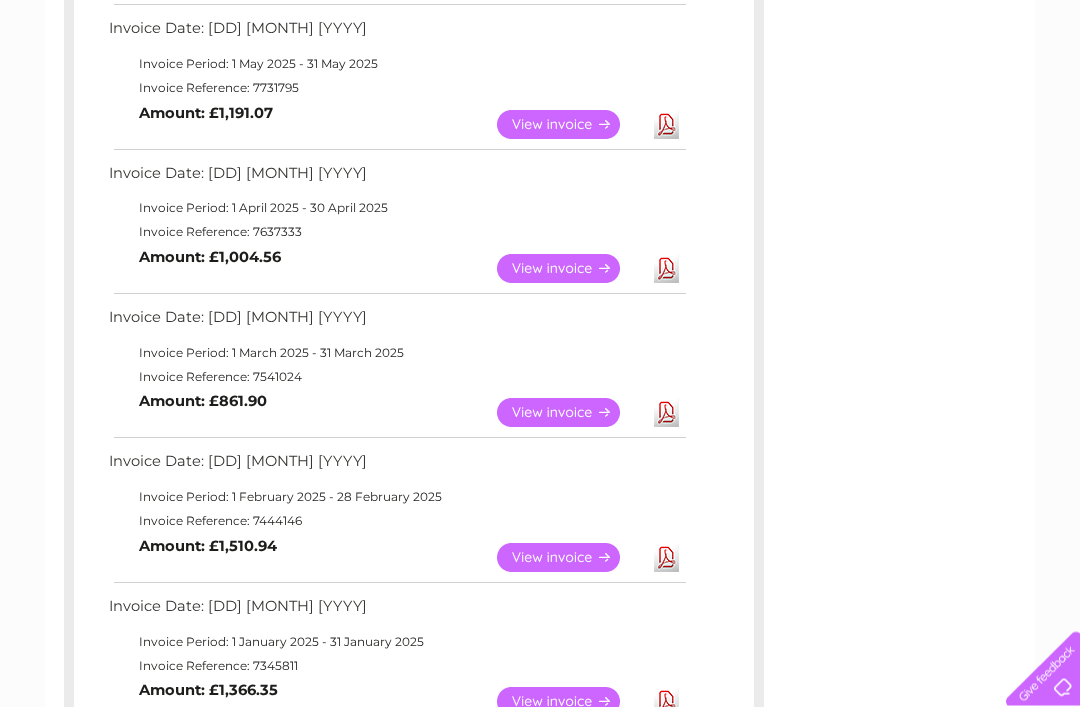 click on "View" at bounding box center [570, 558] 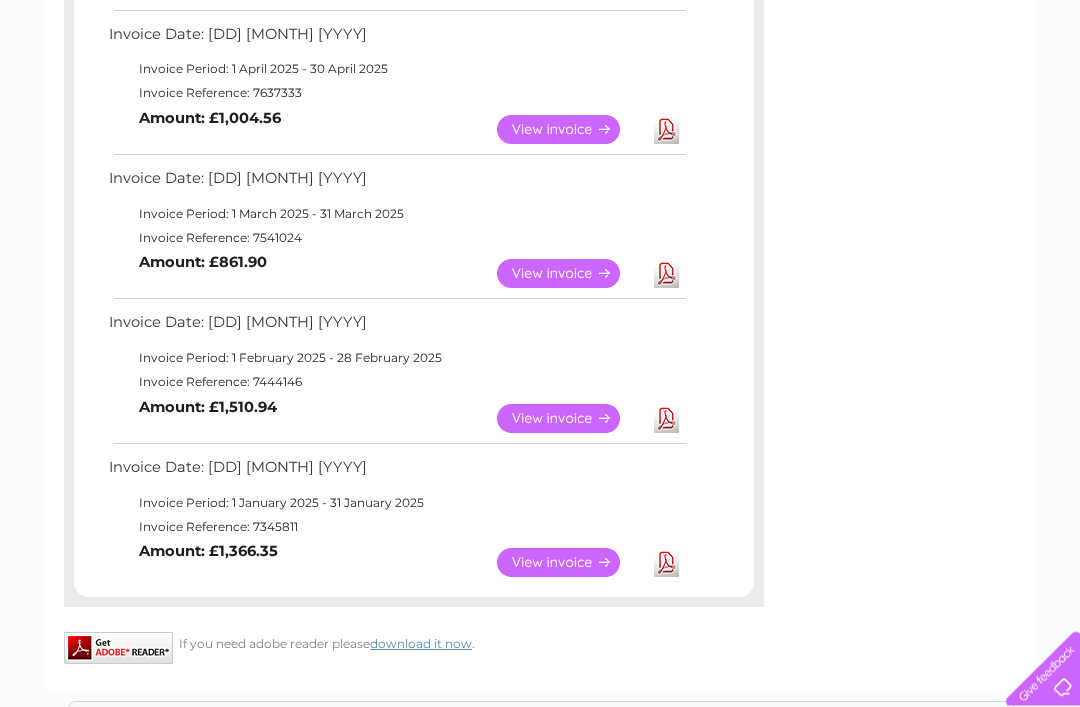 scroll, scrollTop: 790, scrollLeft: 0, axis: vertical 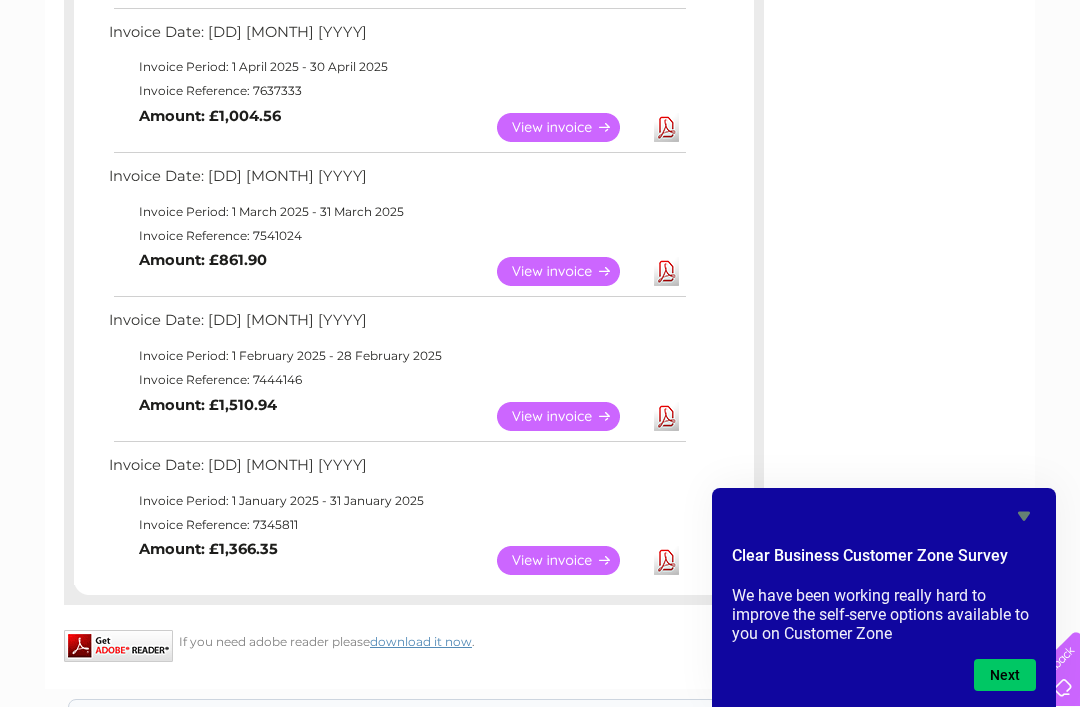 click on "Account number    938343
Previous Invoices
Download or view any of your previous invoices below.
Filter by date
All
January
February
March
April
May
June
July
August
September
October
November
December
2025
2024
2023
2022
Most Recent
Invoice Date: 09 July 2025
Invoice Period: 1 July 2025 -  31 July 2025
Invoice Reference: 7916710
View
Download" at bounding box center [540, 44] 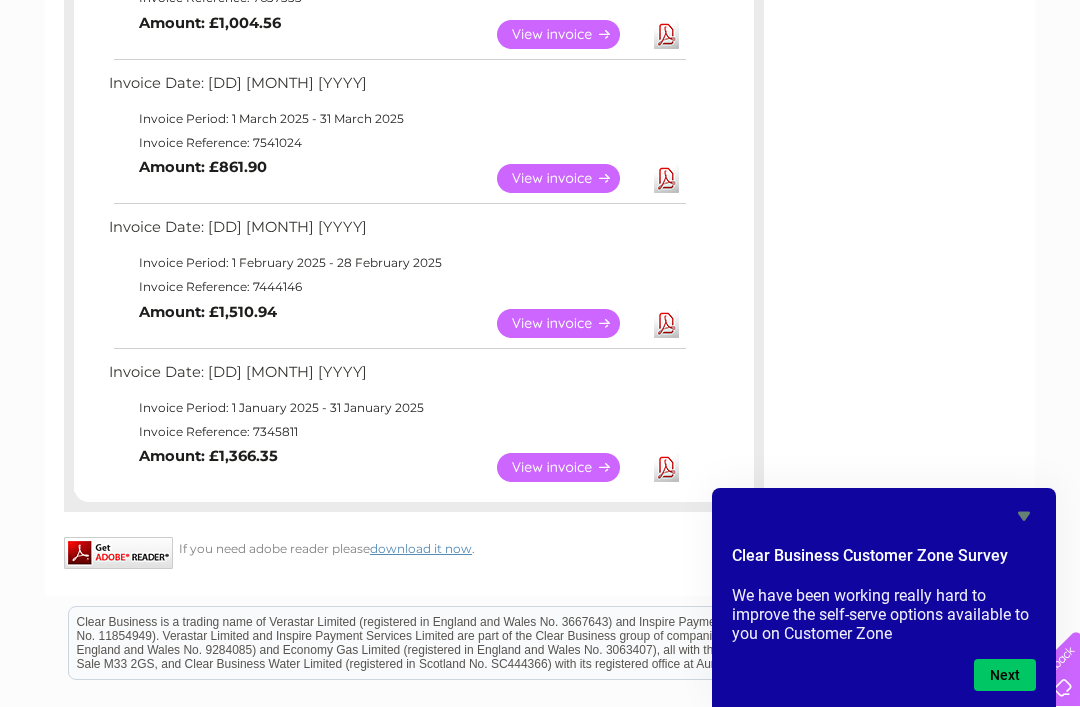 scroll, scrollTop: 882, scrollLeft: 0, axis: vertical 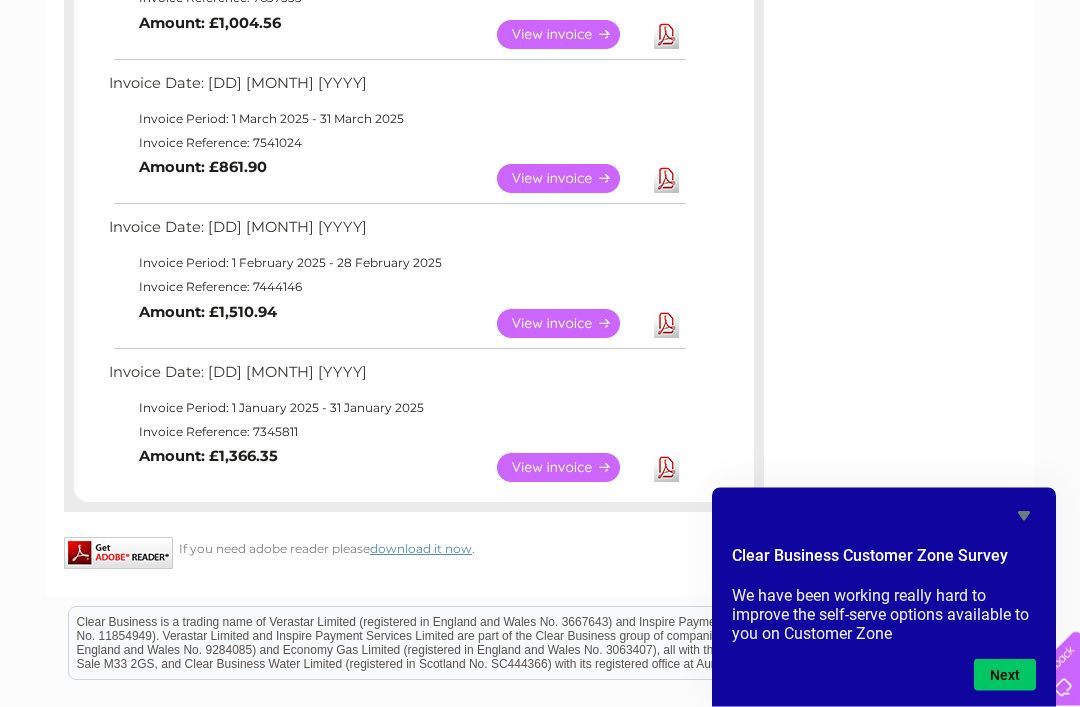 click on "View" at bounding box center (570, 468) 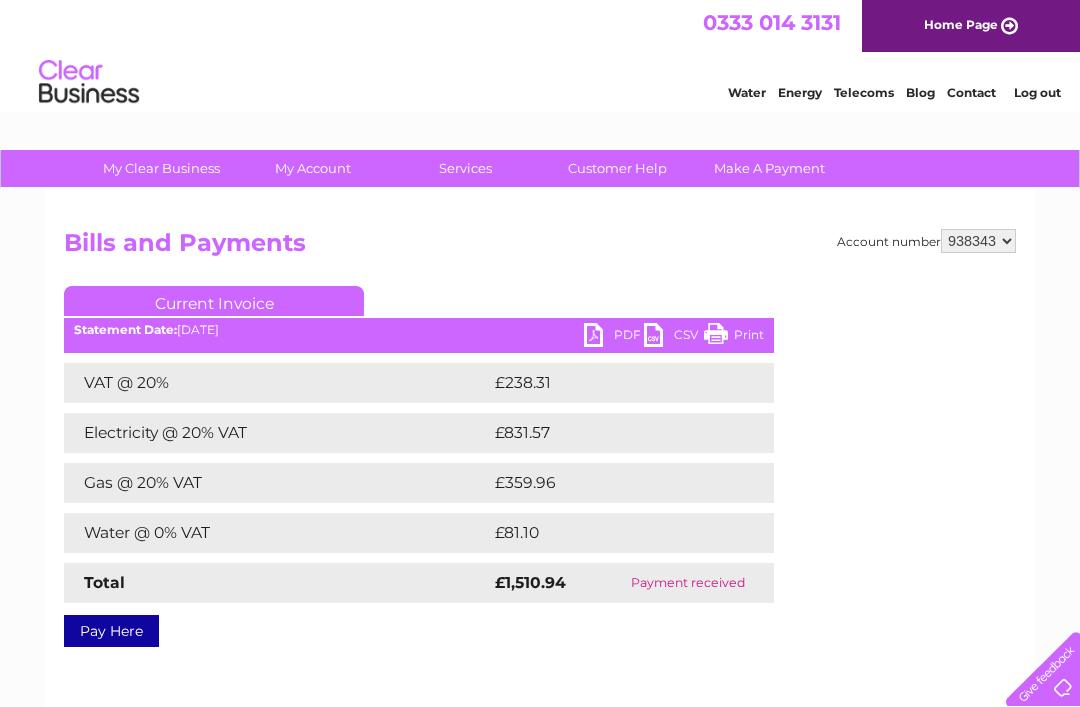 scroll, scrollTop: 0, scrollLeft: 0, axis: both 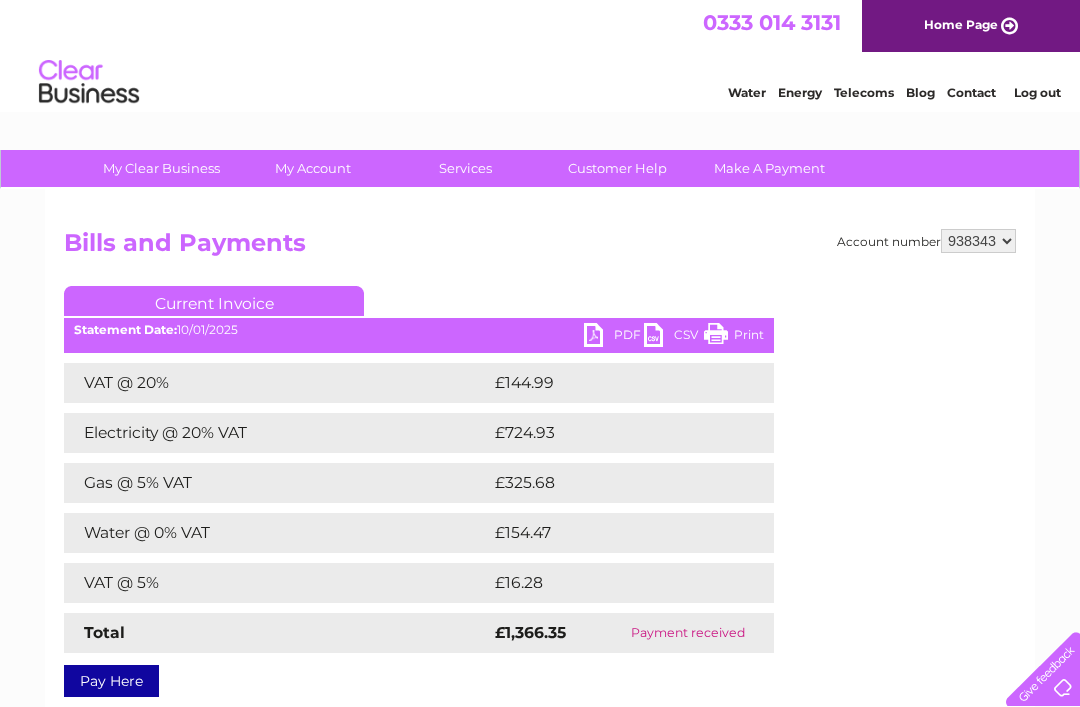 click on "PDF" at bounding box center (614, 337) 